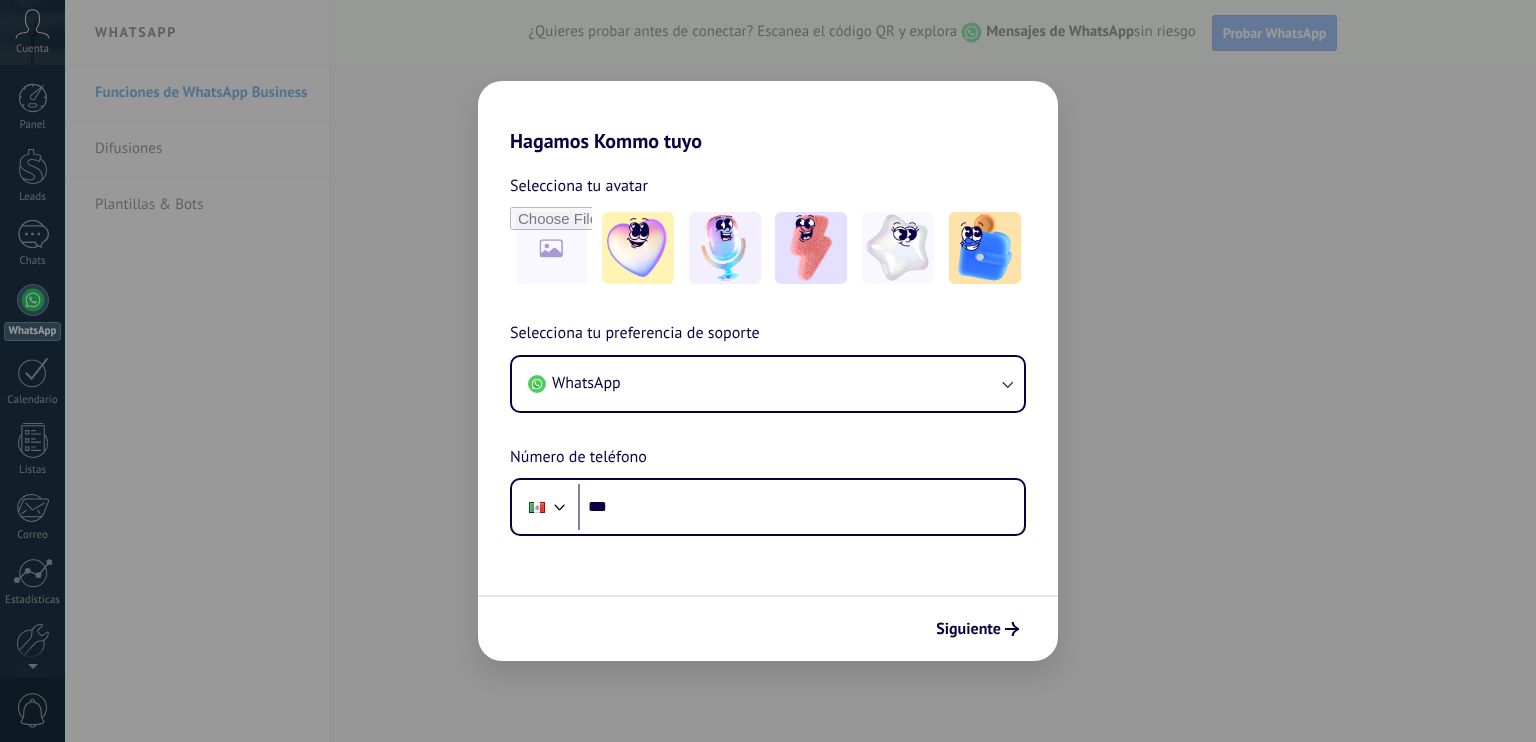 scroll, scrollTop: 0, scrollLeft: 0, axis: both 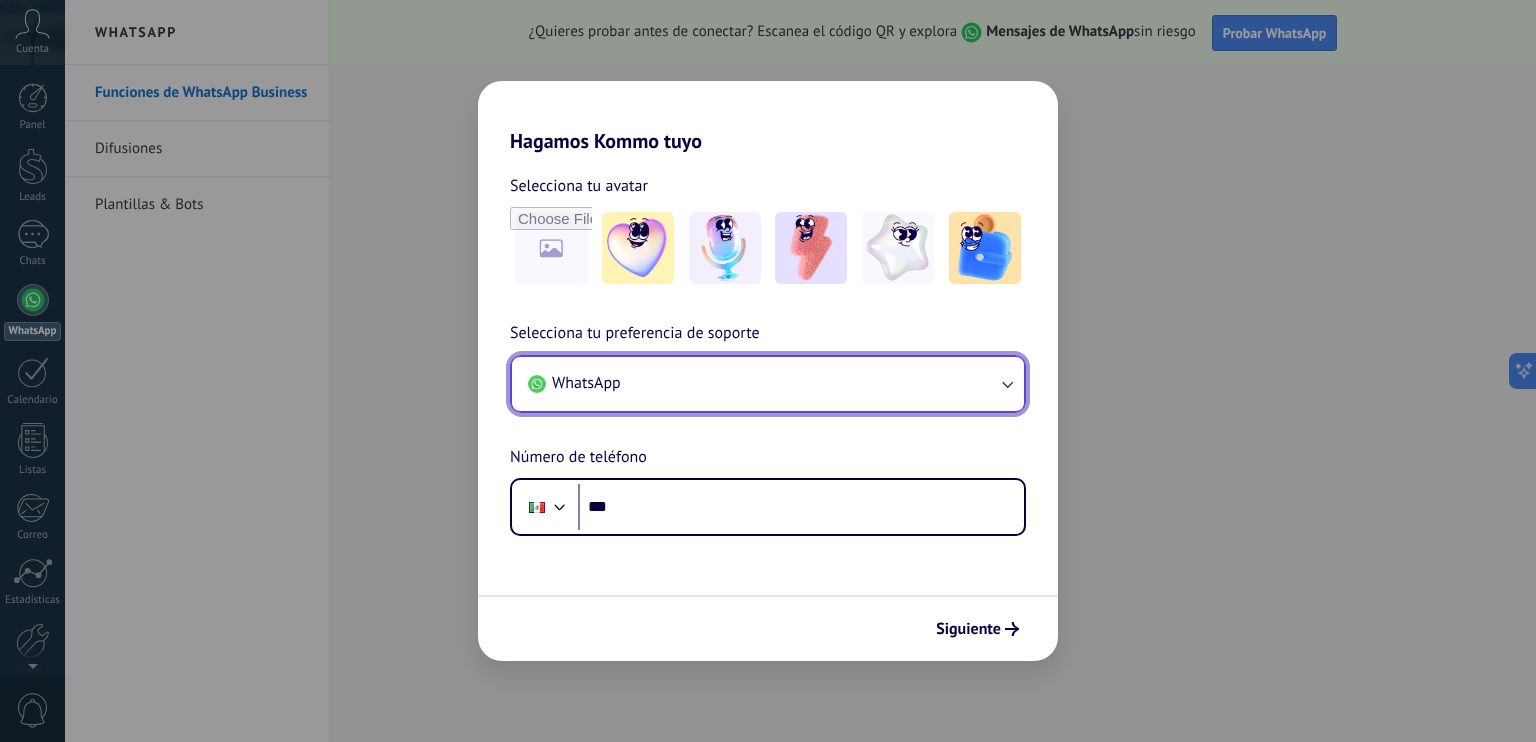 click on "WhatsApp" at bounding box center [768, 384] 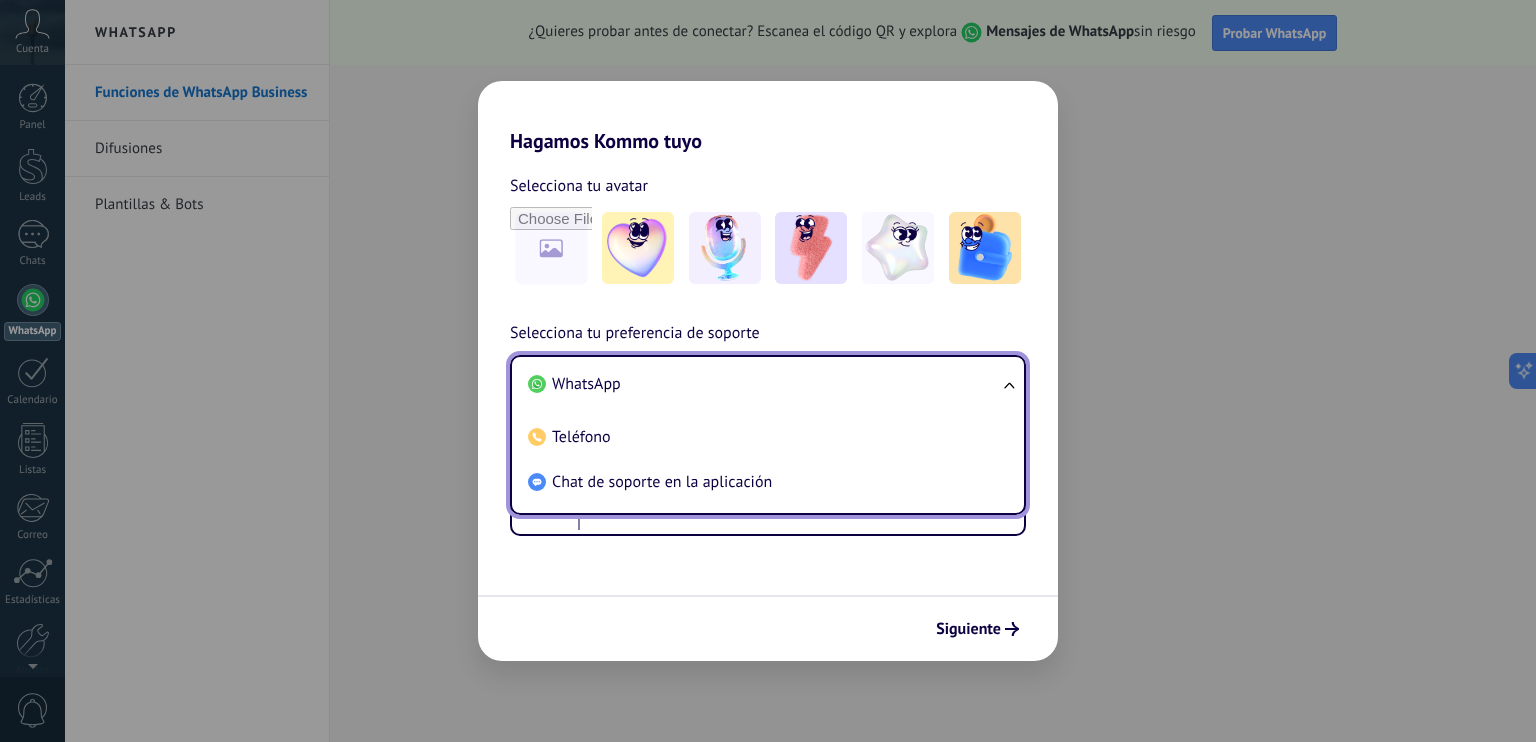 click on "WhatsApp" at bounding box center (764, 384) 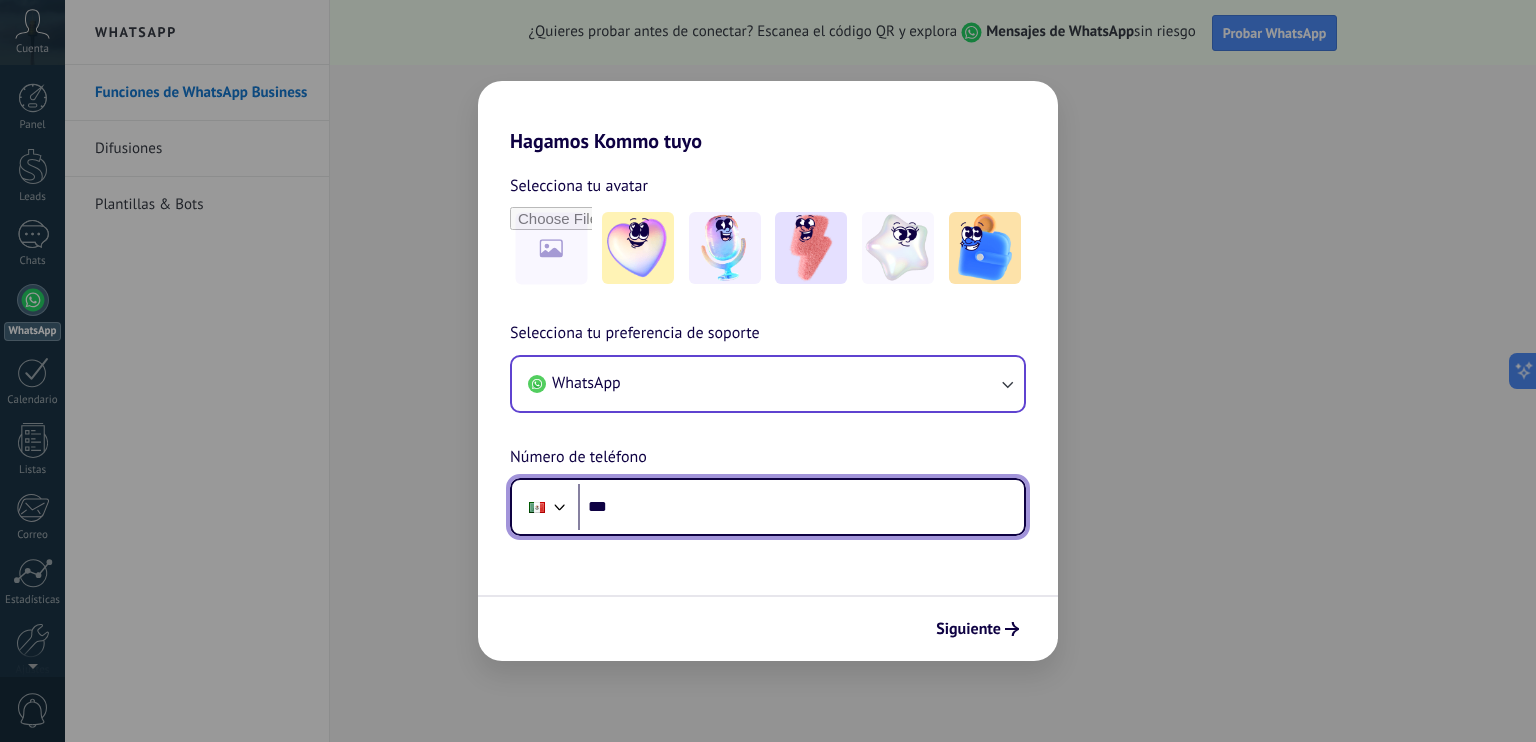 click on "***" at bounding box center [801, 507] 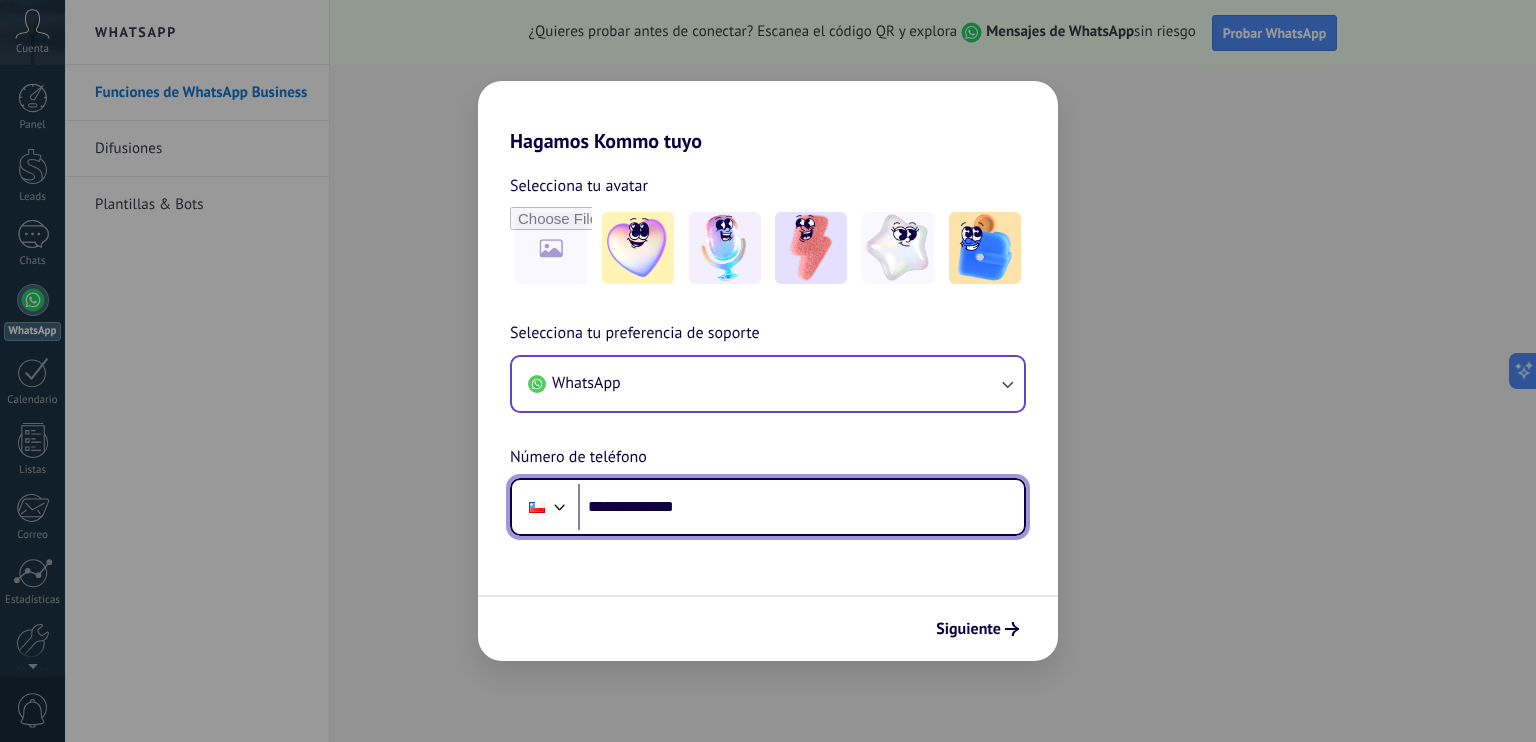 click on "**********" at bounding box center [801, 507] 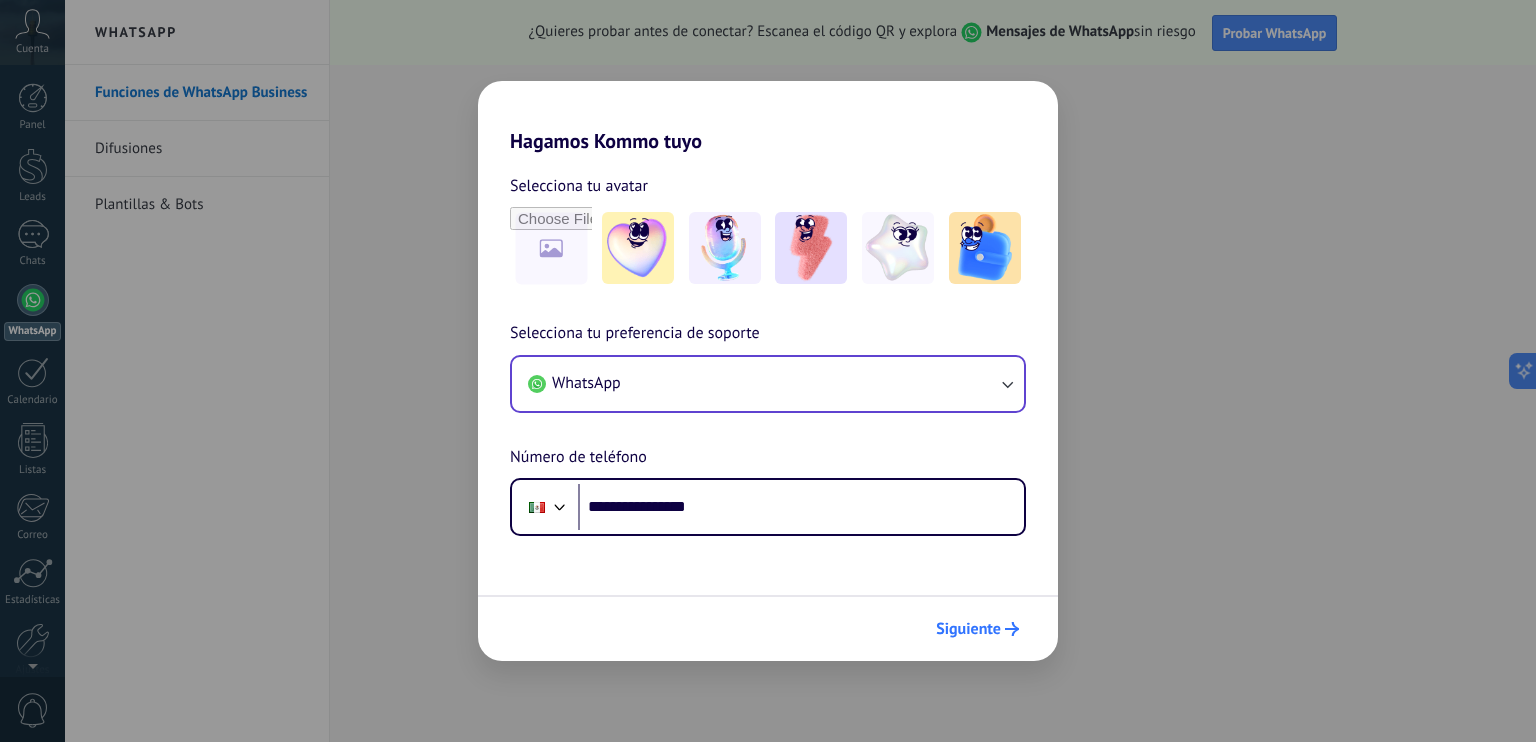 click on "Siguiente" at bounding box center (968, 629) 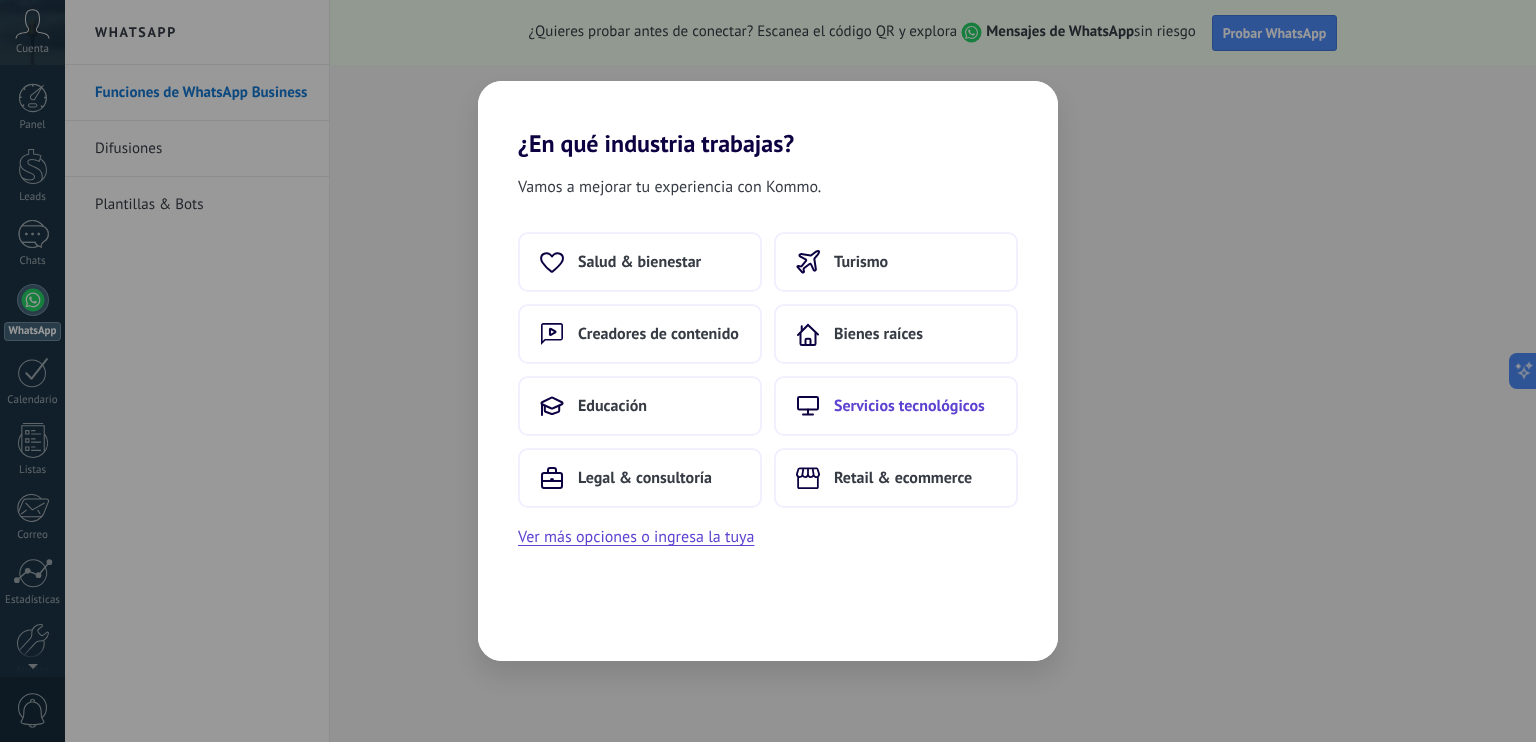 click on "Servicios tecnológicos" at bounding box center (639, 262) 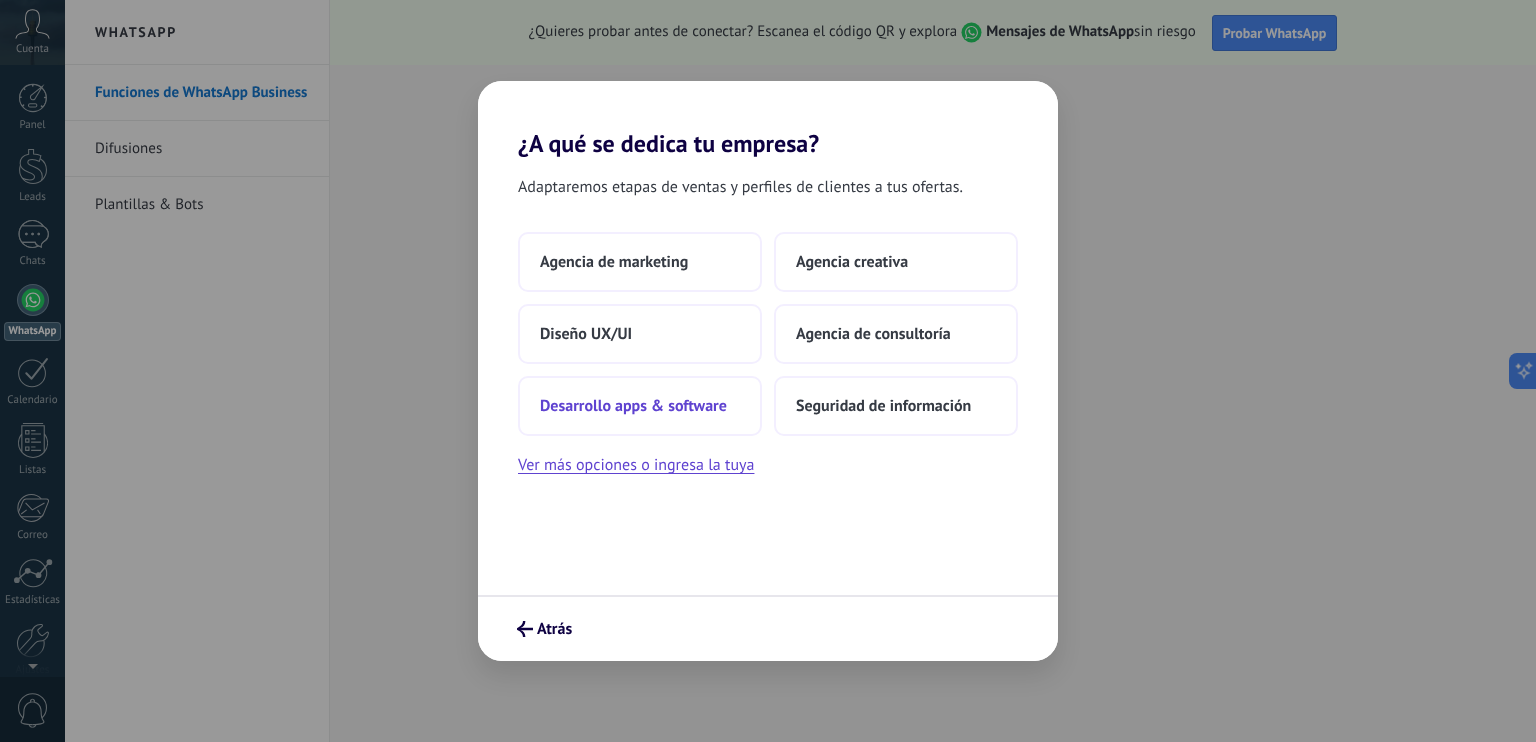 click on "Desarrollo apps & software" at bounding box center [614, 262] 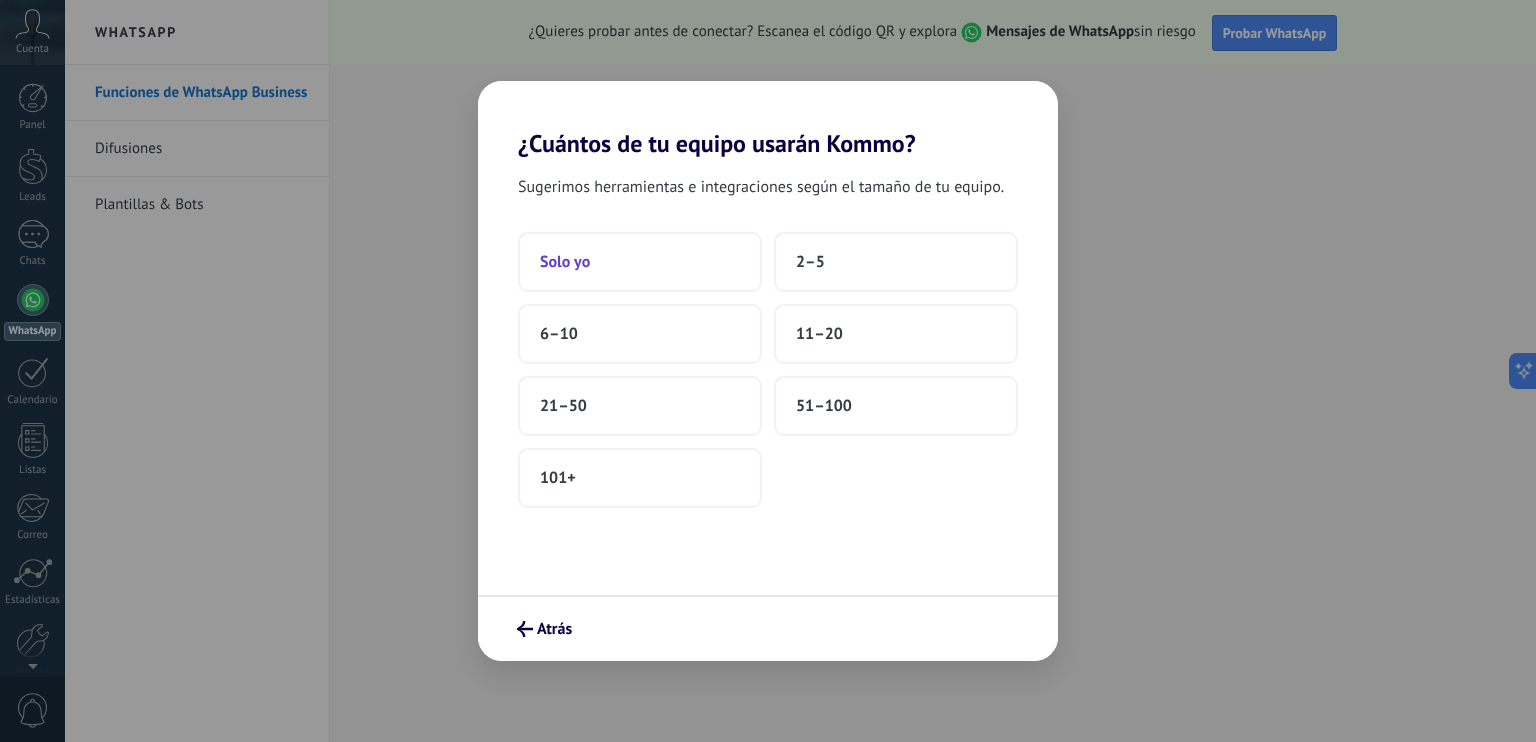 click on "Solo yo" at bounding box center [640, 262] 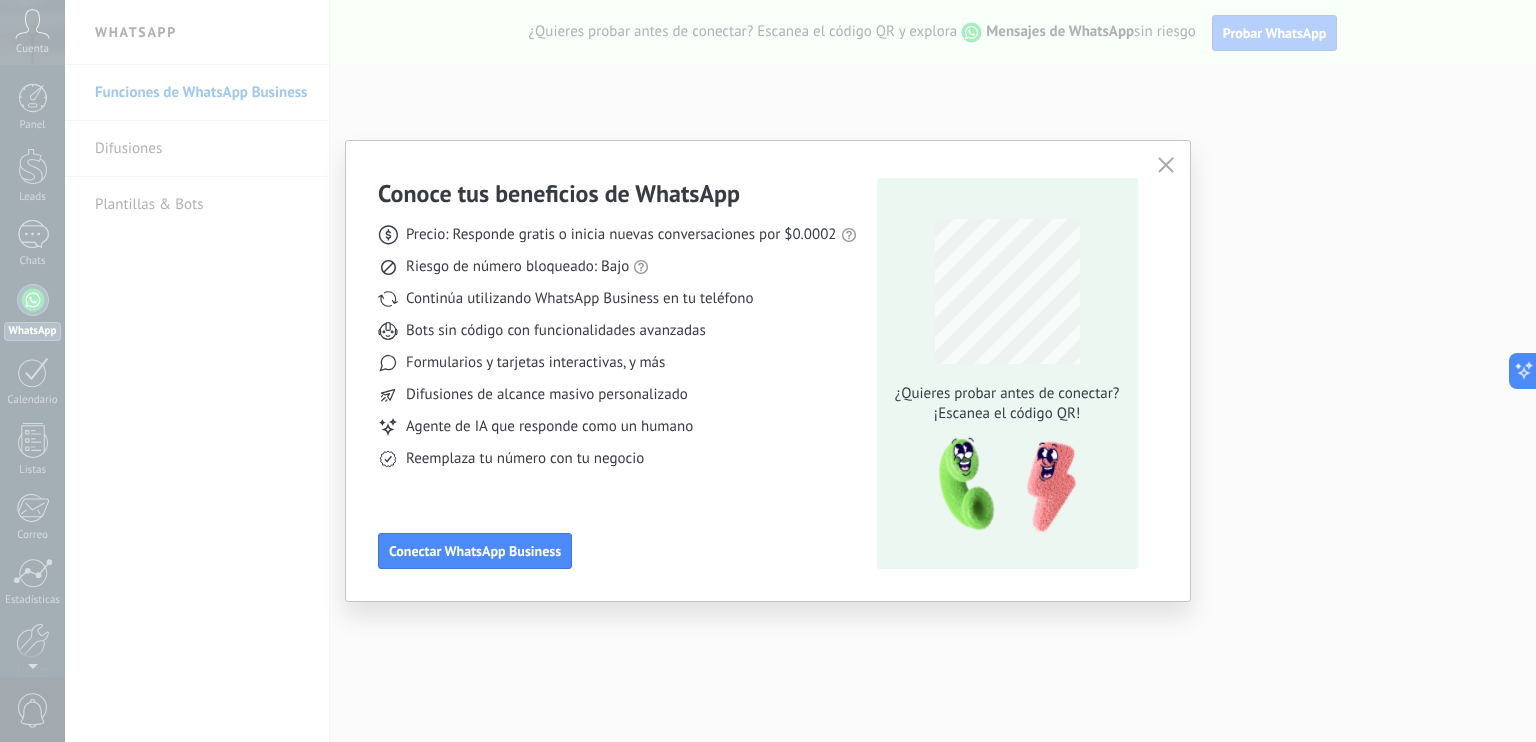 click at bounding box center (1166, 165) 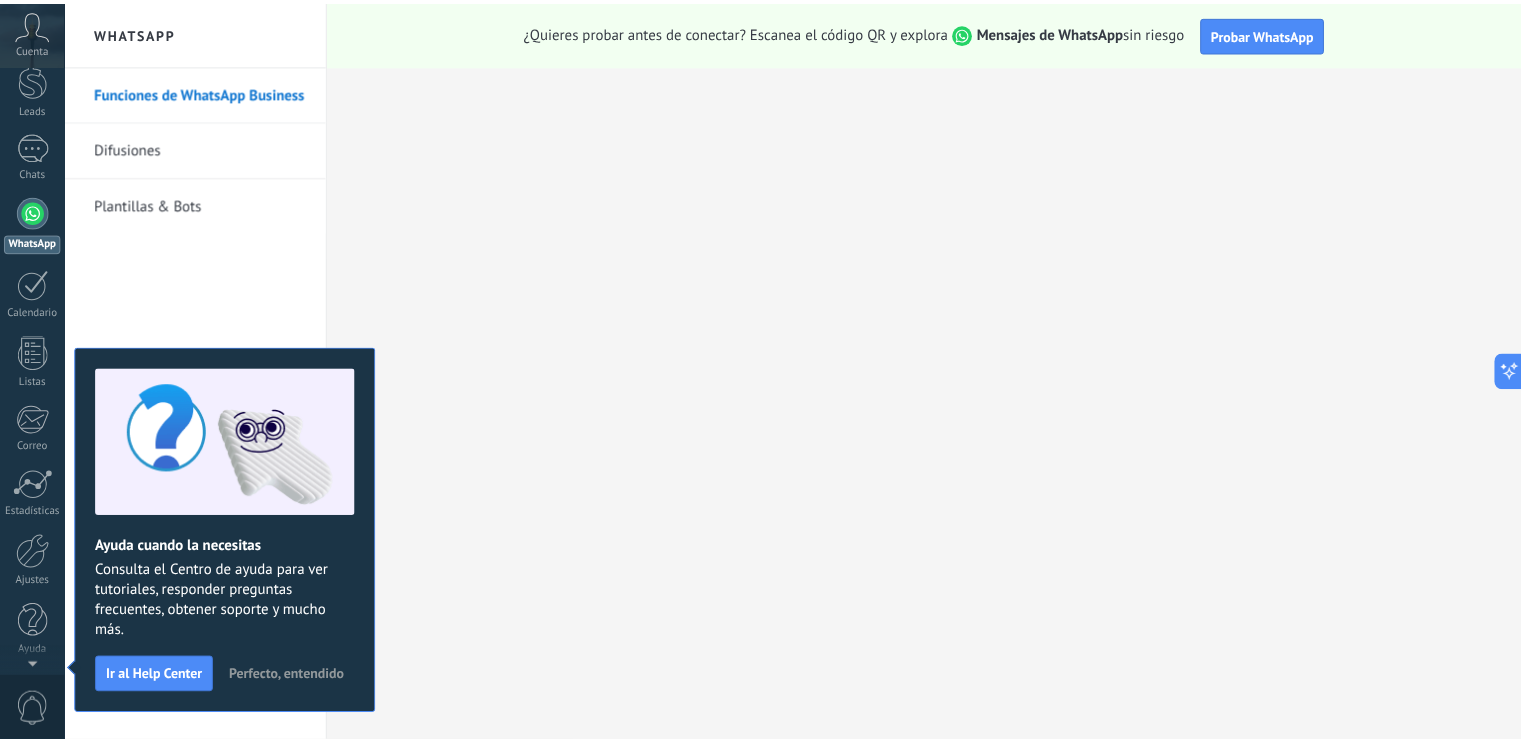scroll, scrollTop: 0, scrollLeft: 0, axis: both 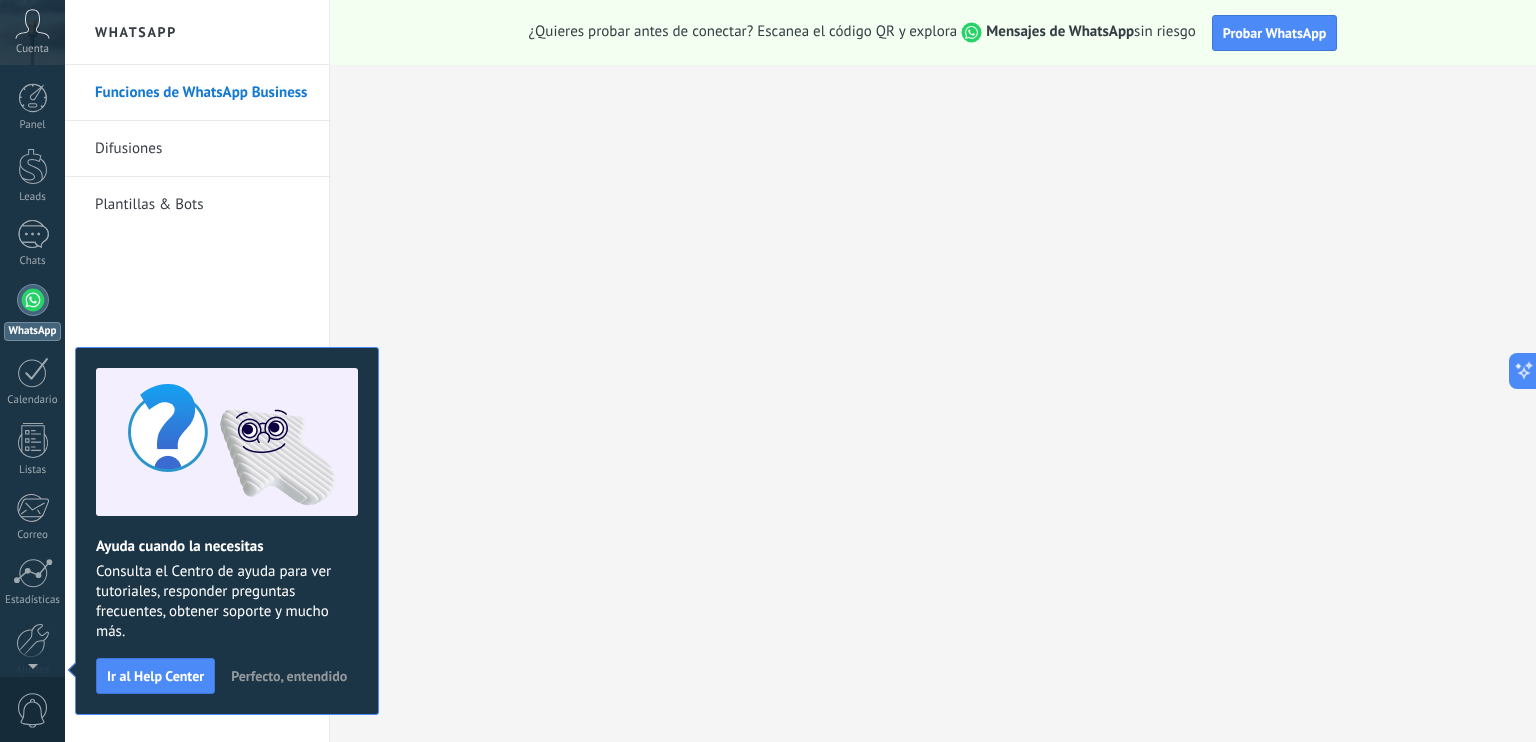 click on "Perfecto, entendido" at bounding box center [289, 676] 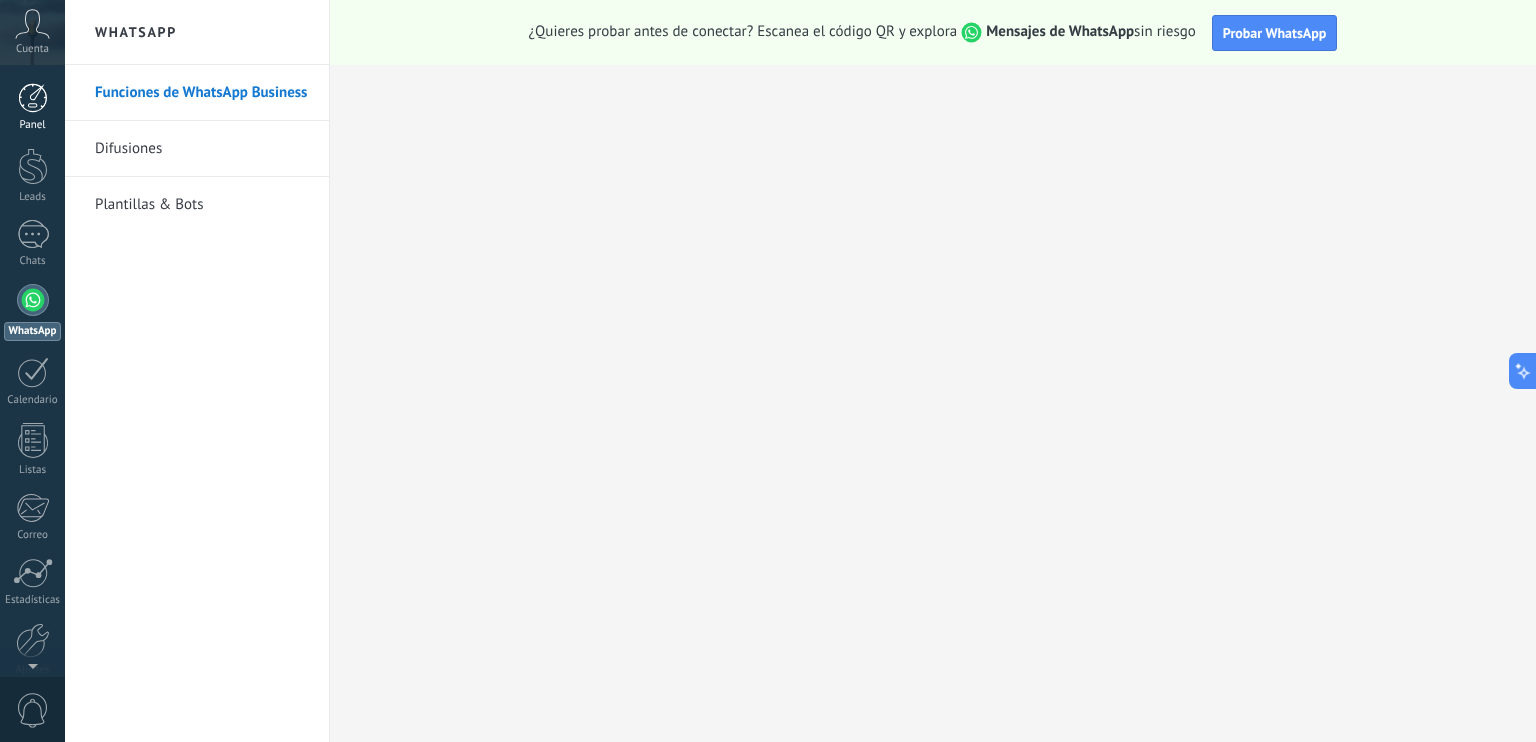 click at bounding box center (33, 98) 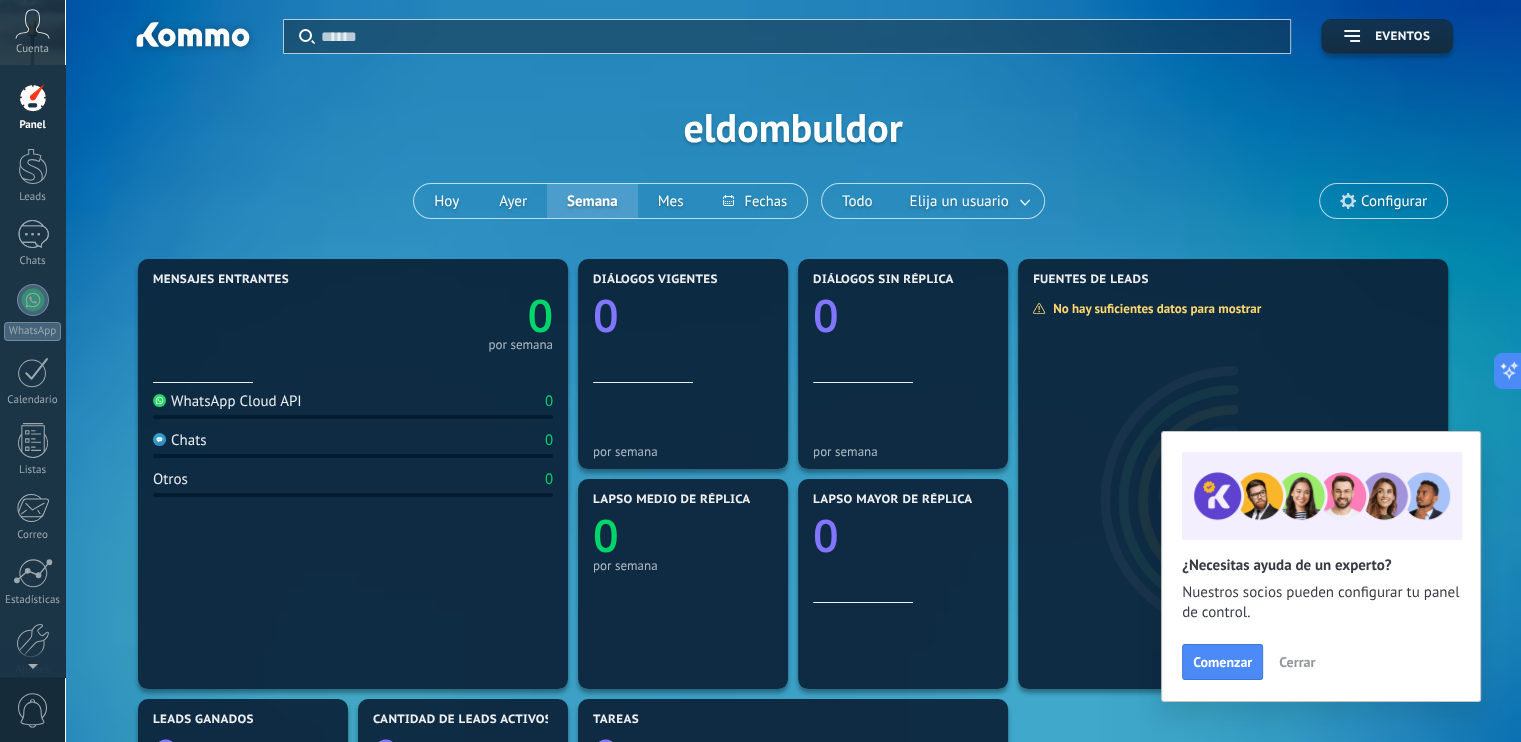 click on "Cerrar" at bounding box center [1297, 662] 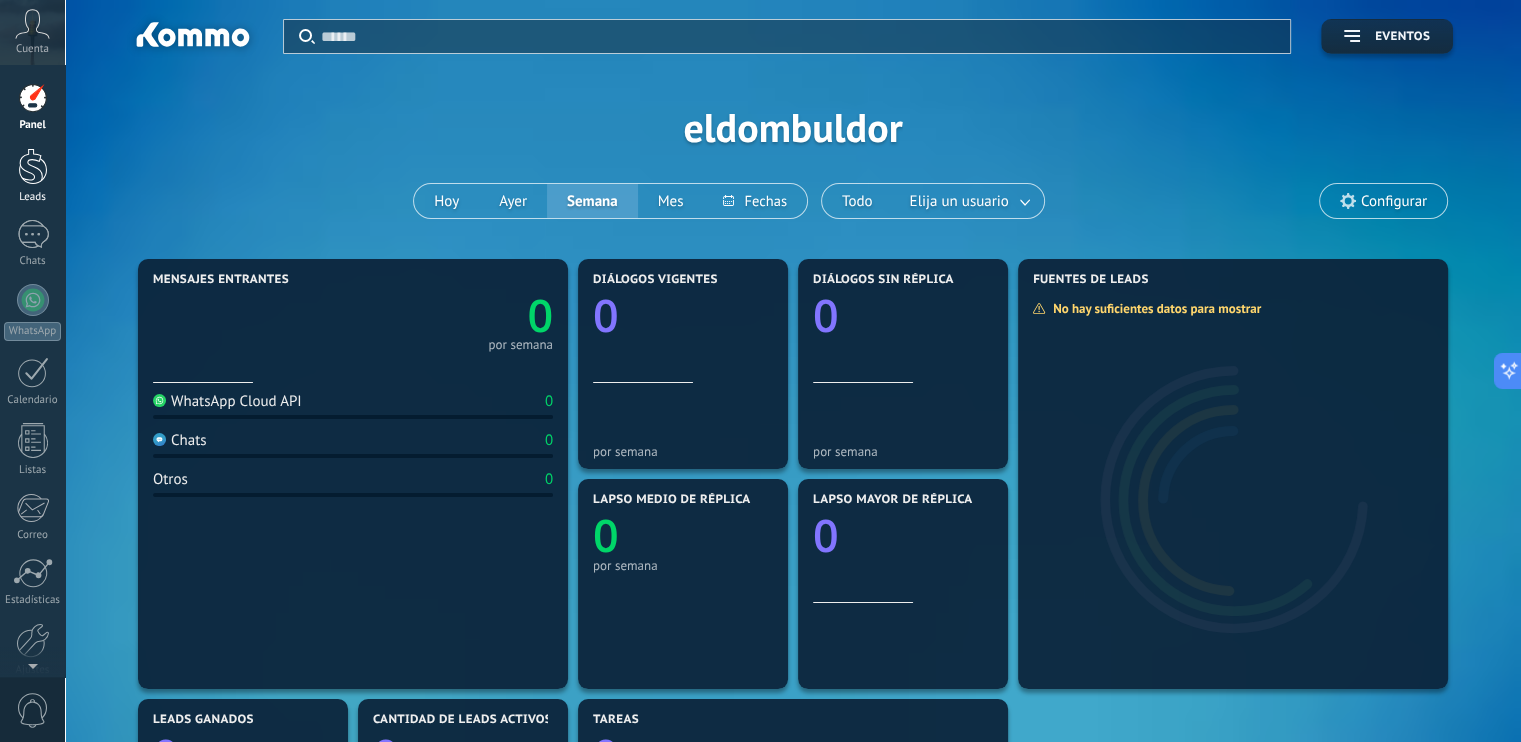 click at bounding box center (33, 166) 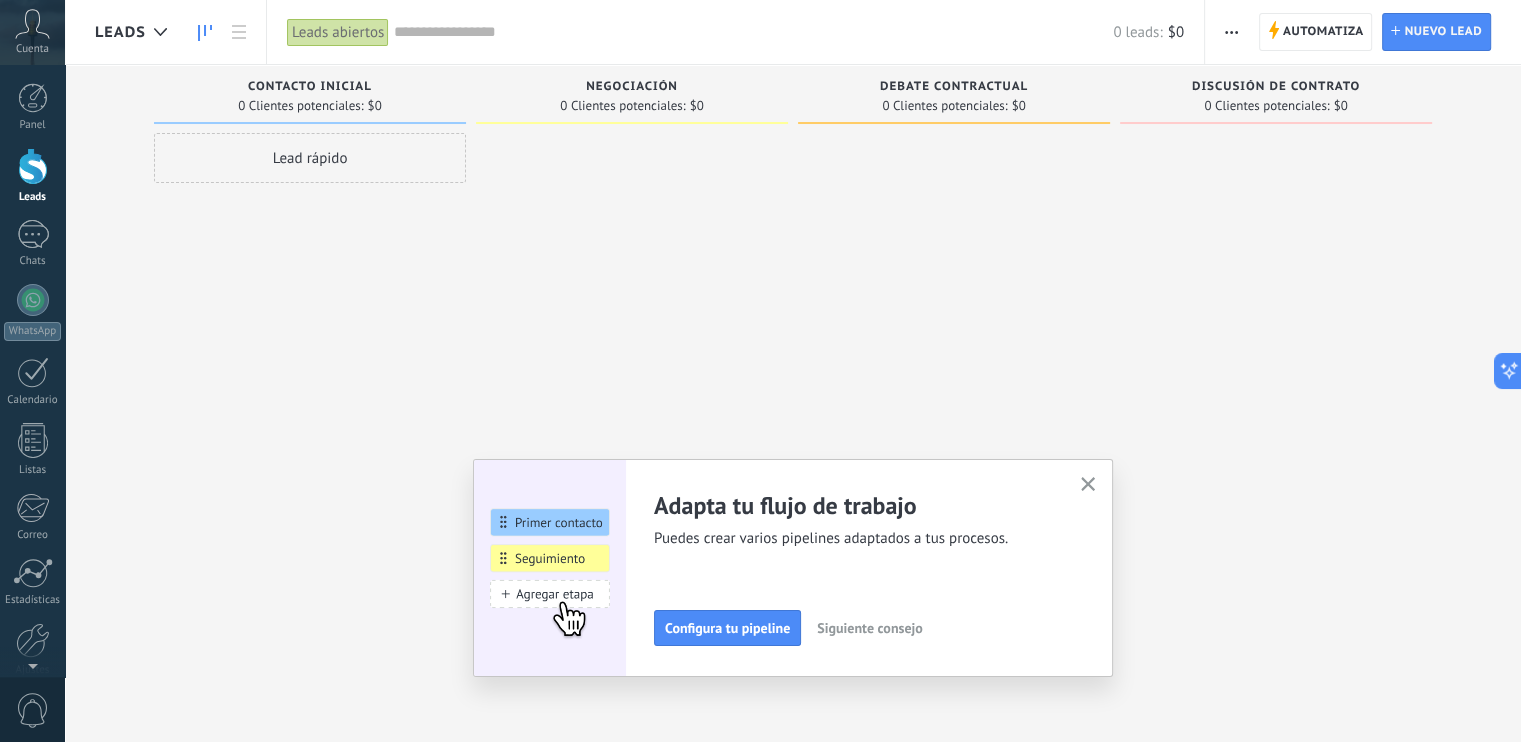 click at bounding box center [1088, 484] 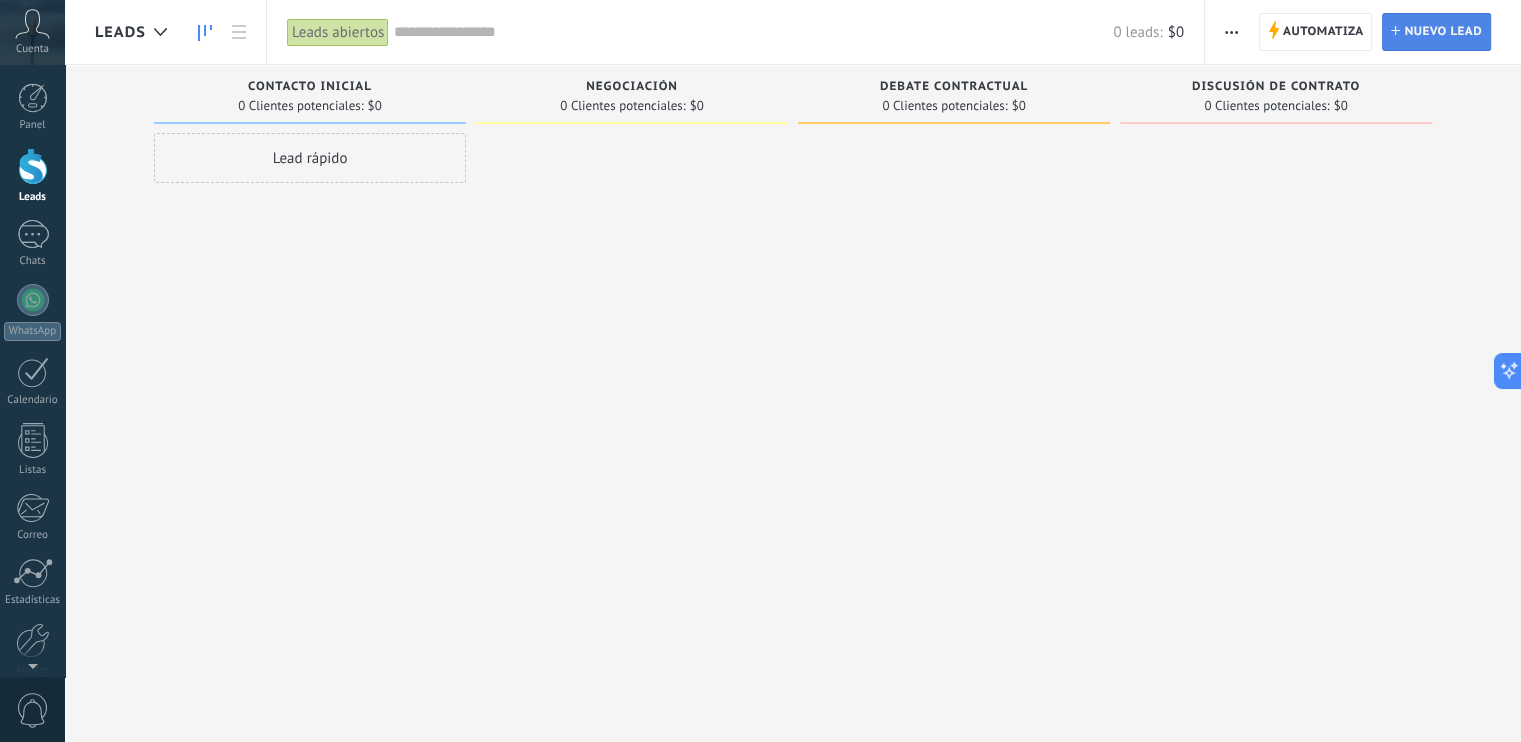 click on "Nuevo lead" at bounding box center (1443, 32) 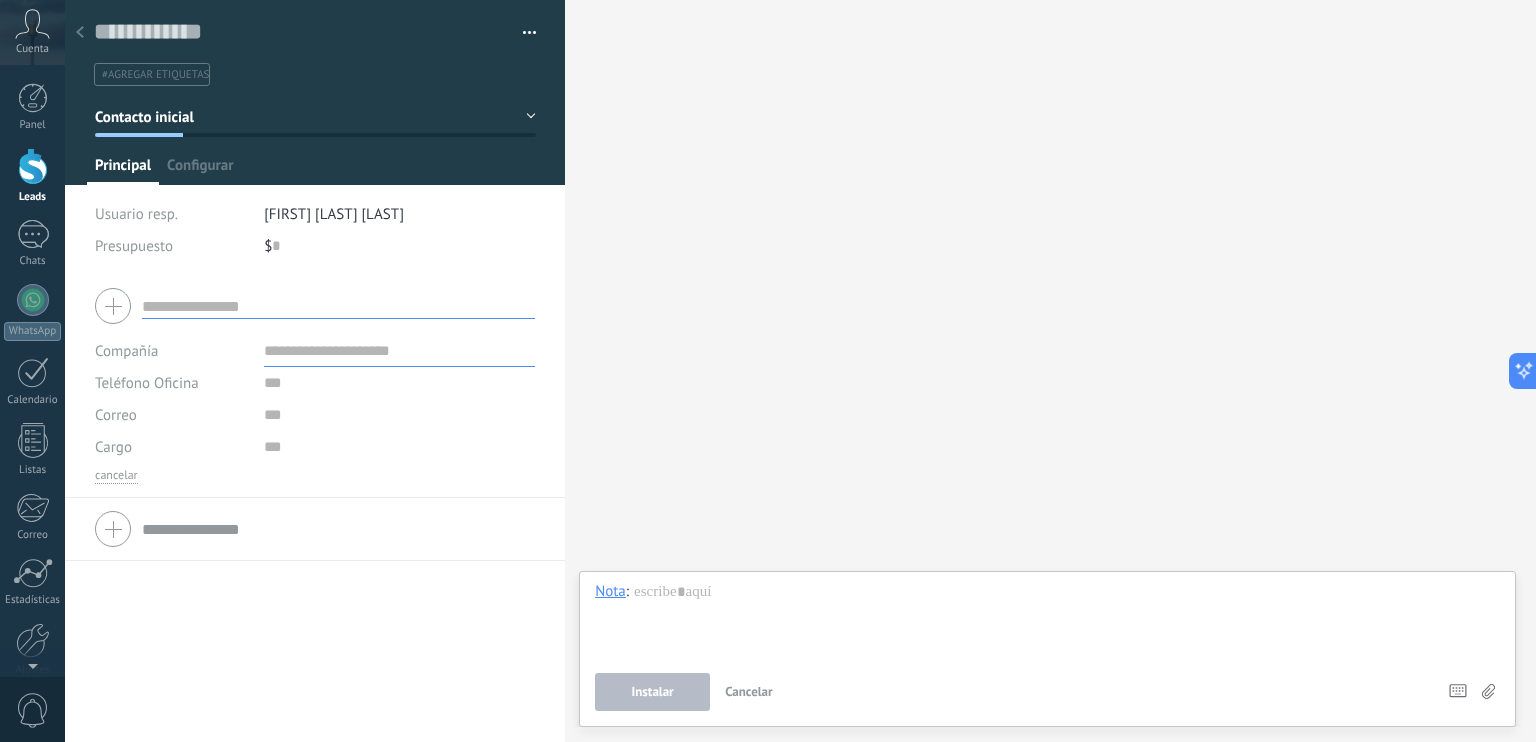 click at bounding box center [33, 166] 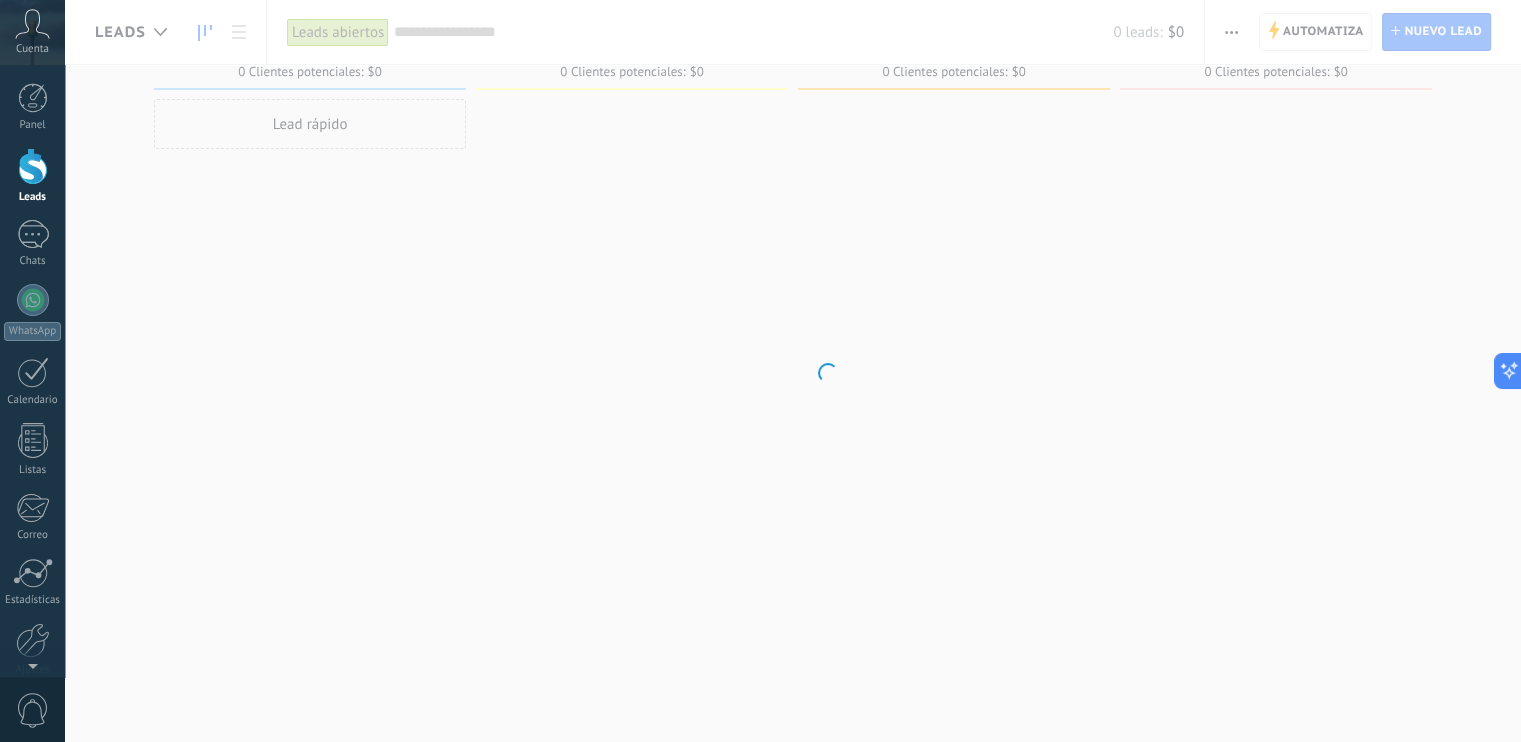 scroll, scrollTop: 0, scrollLeft: 0, axis: both 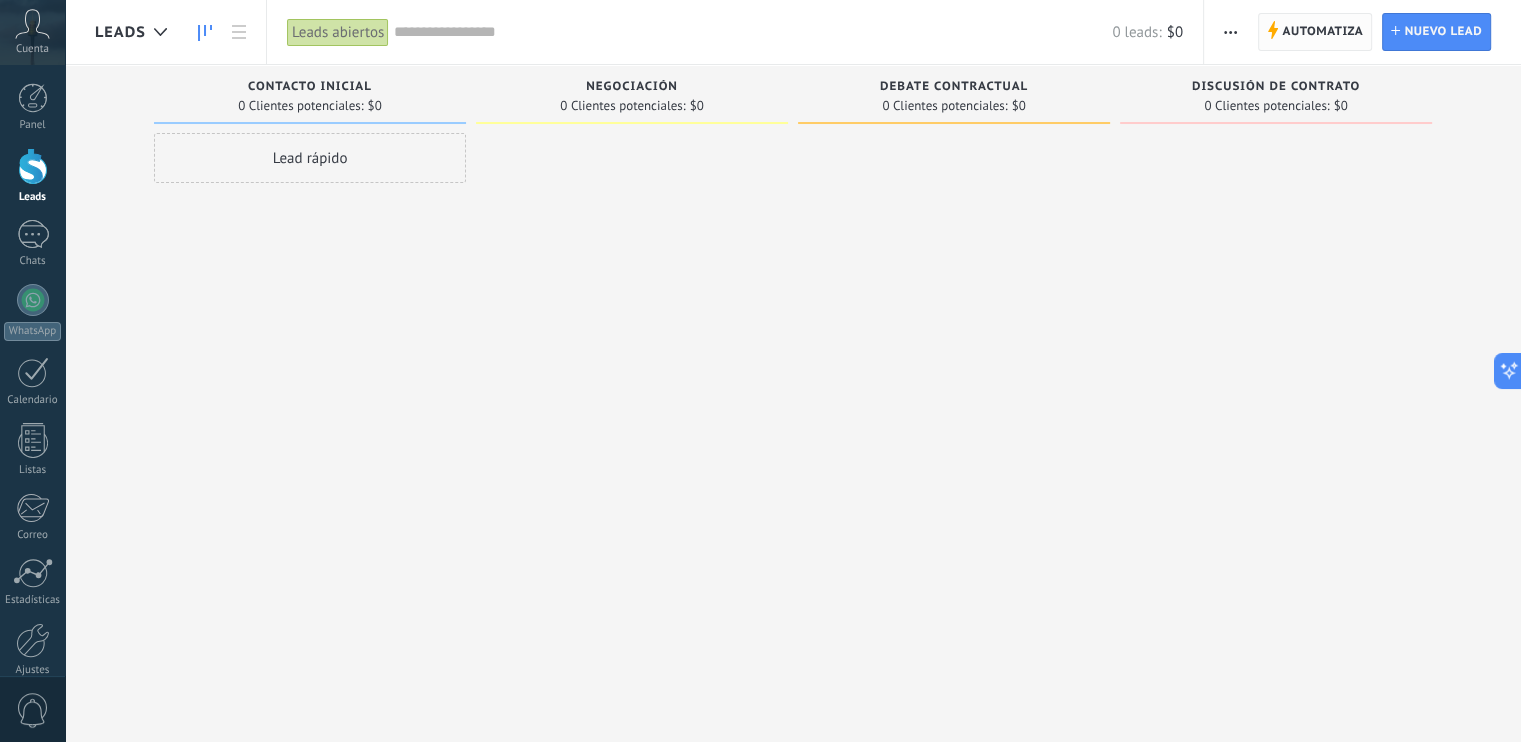 click on "Automatiza" at bounding box center [1322, 32] 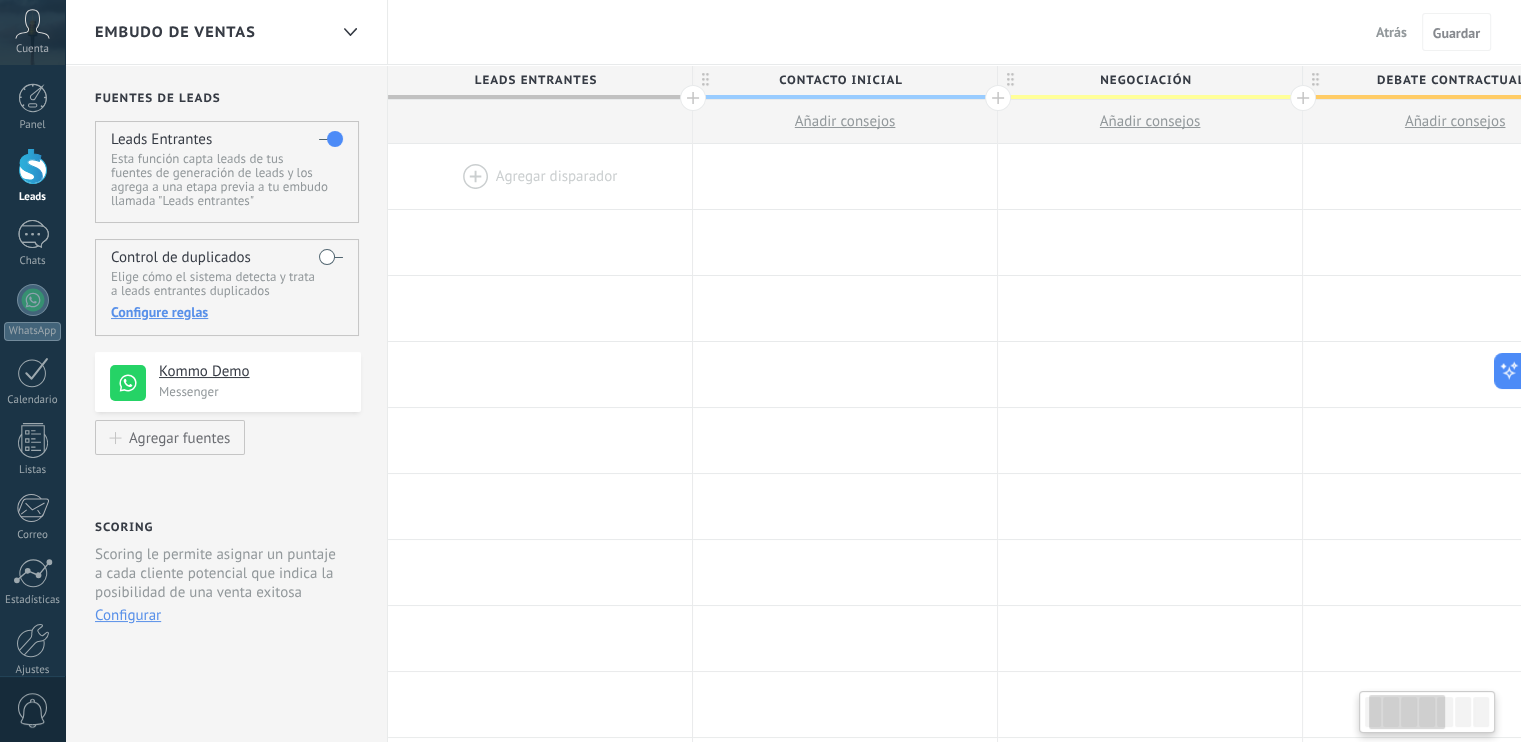 scroll, scrollTop: 0, scrollLeft: 178, axis: horizontal 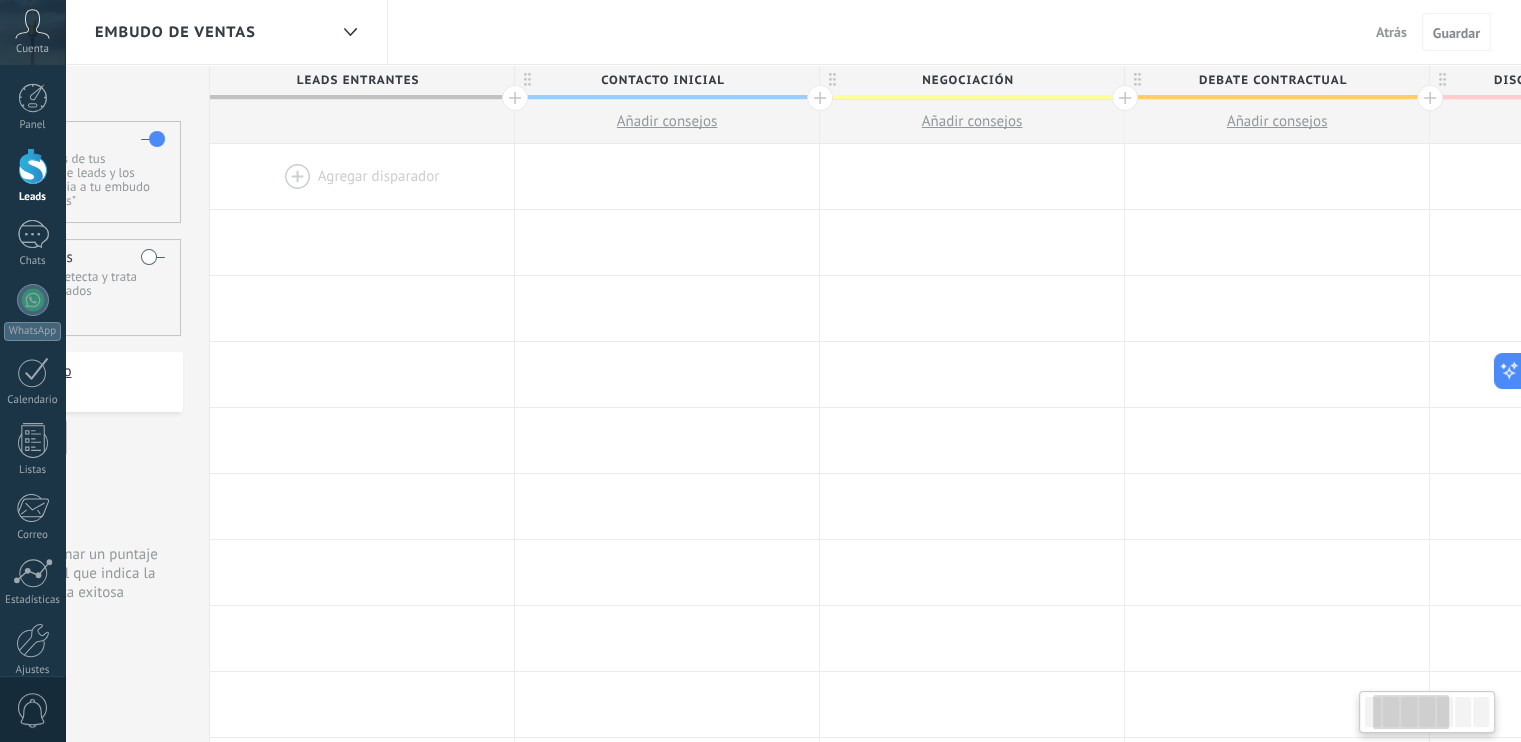 click on "Negociación" at bounding box center (967, 80) 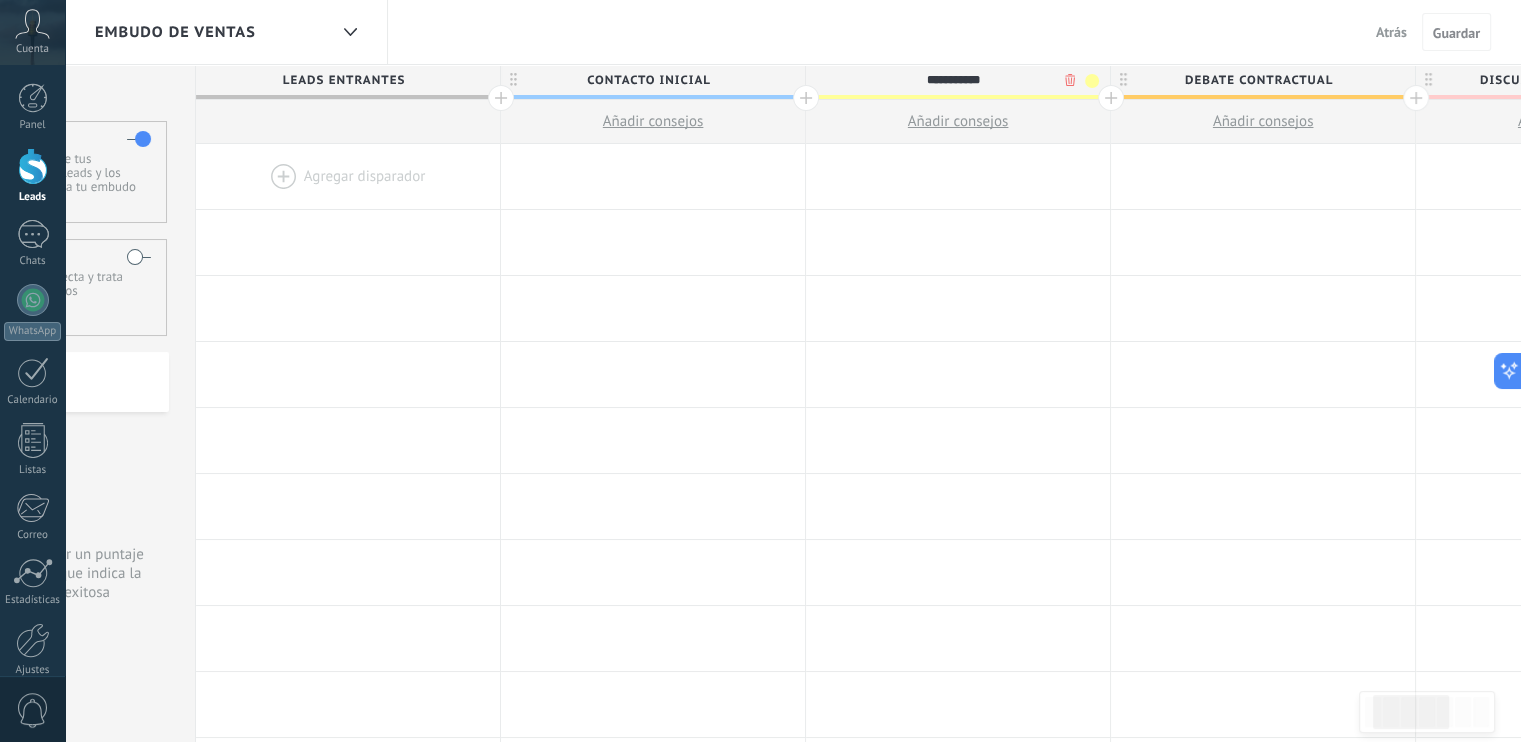 scroll, scrollTop: 0, scrollLeft: 0, axis: both 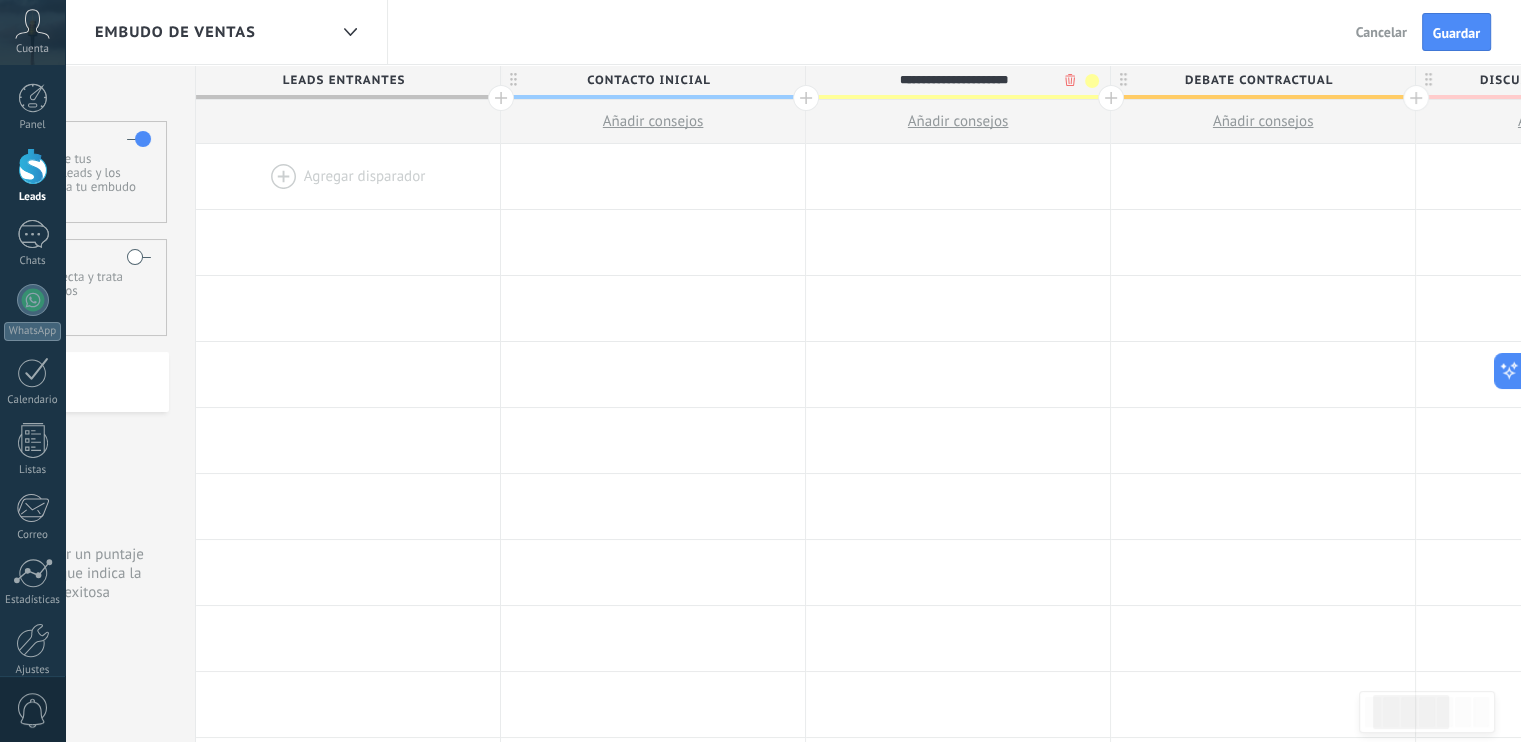 type on "**********" 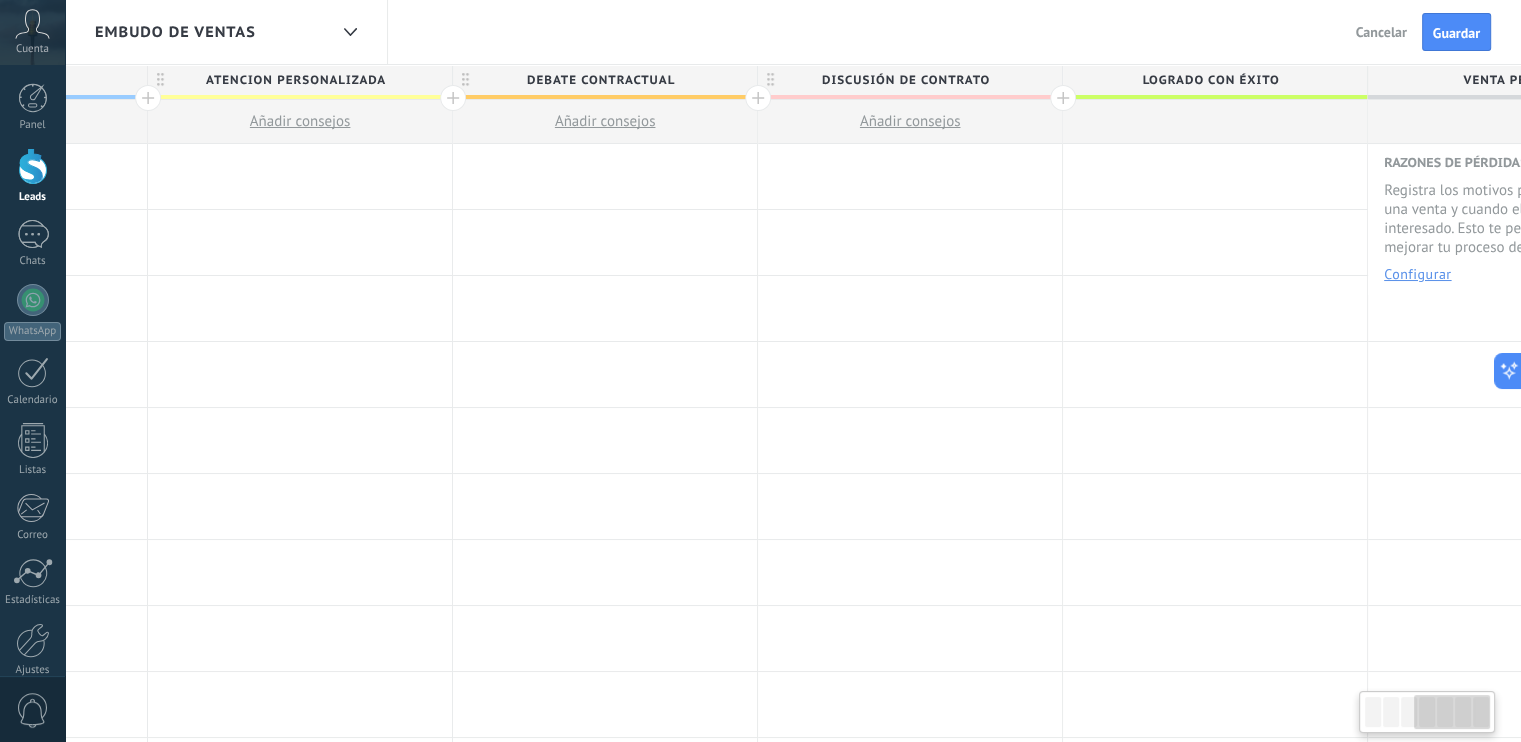 scroll, scrollTop: 0, scrollLeft: 1000, axis: horizontal 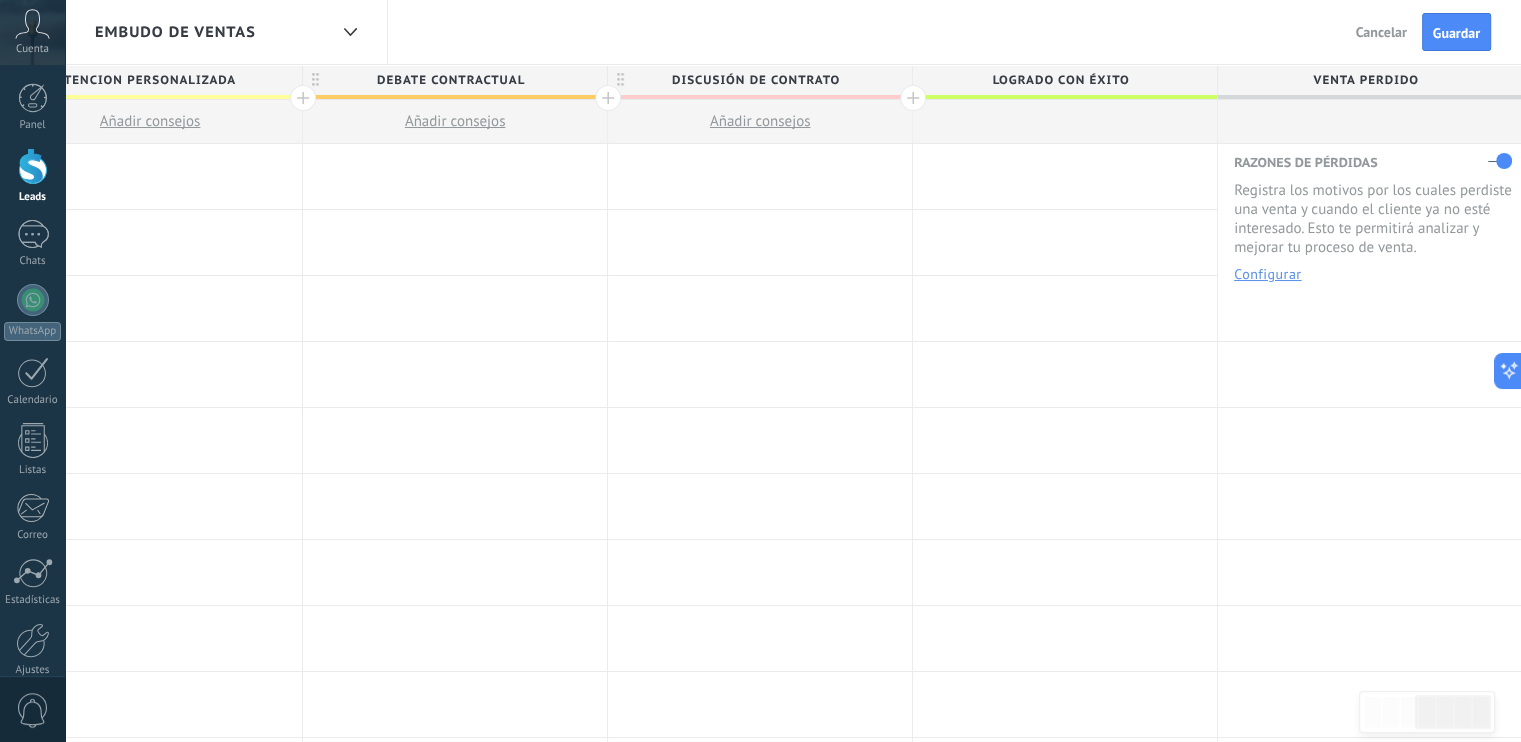 click on "Discusión de contrato" at bounding box center (755, 80) 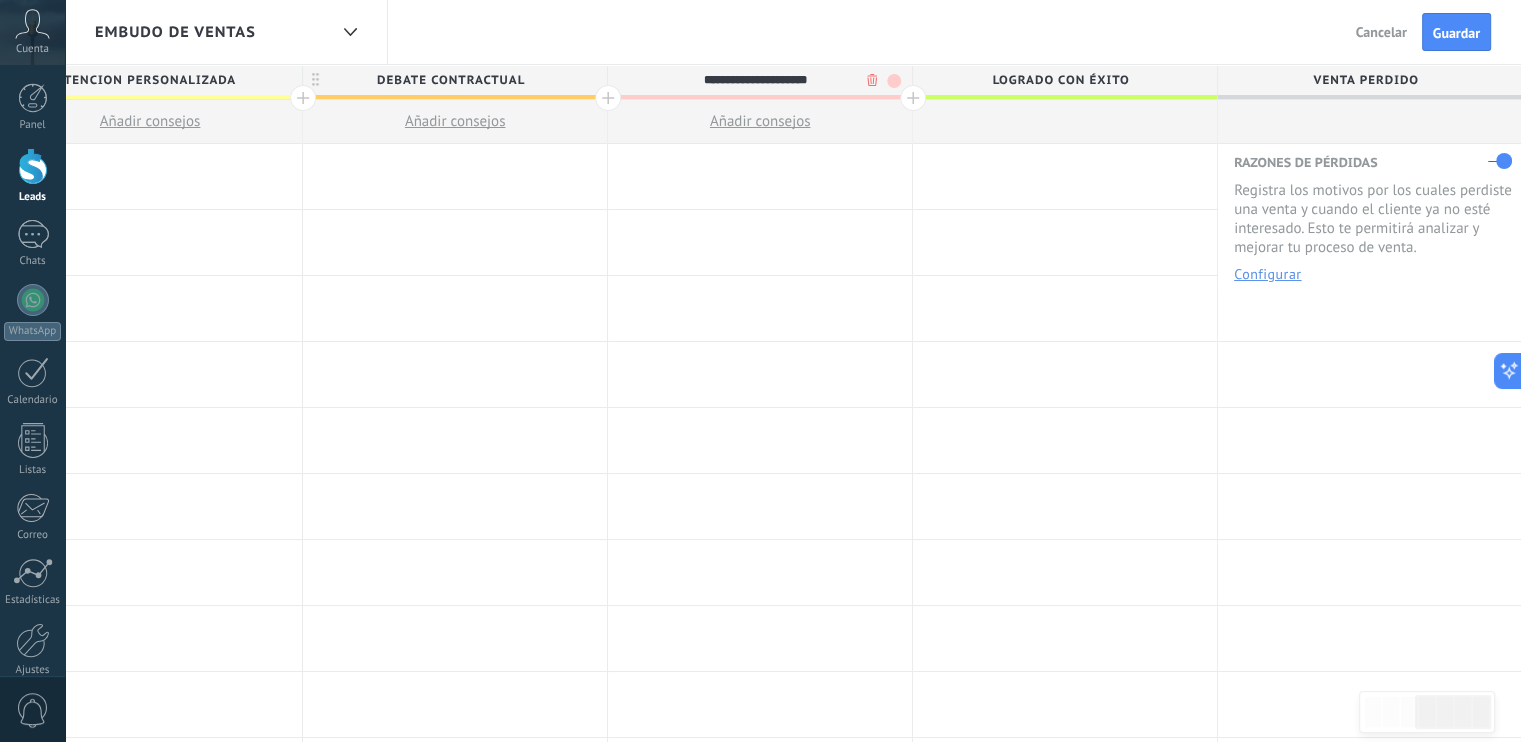 click at bounding box center (894, 81) 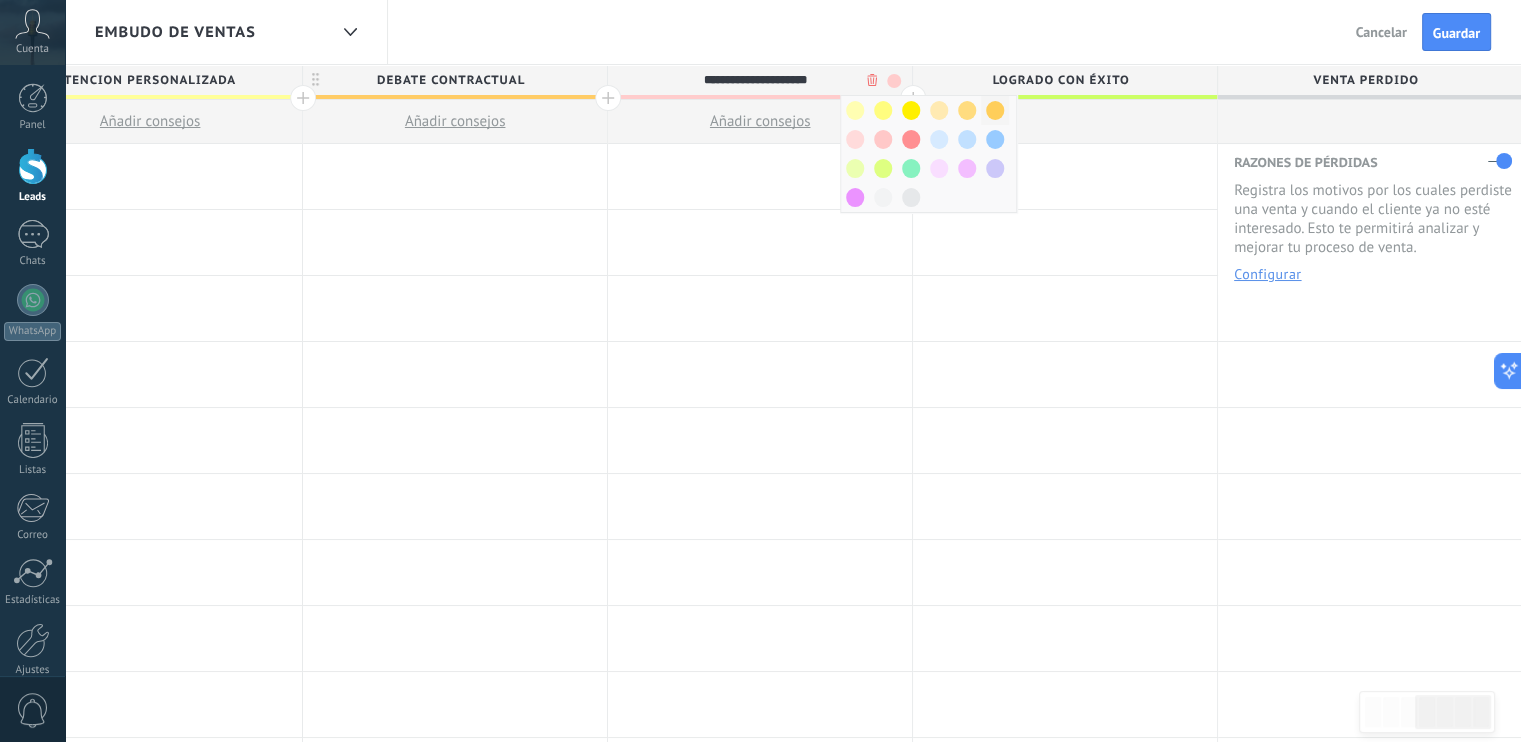 click at bounding box center [855, 110] 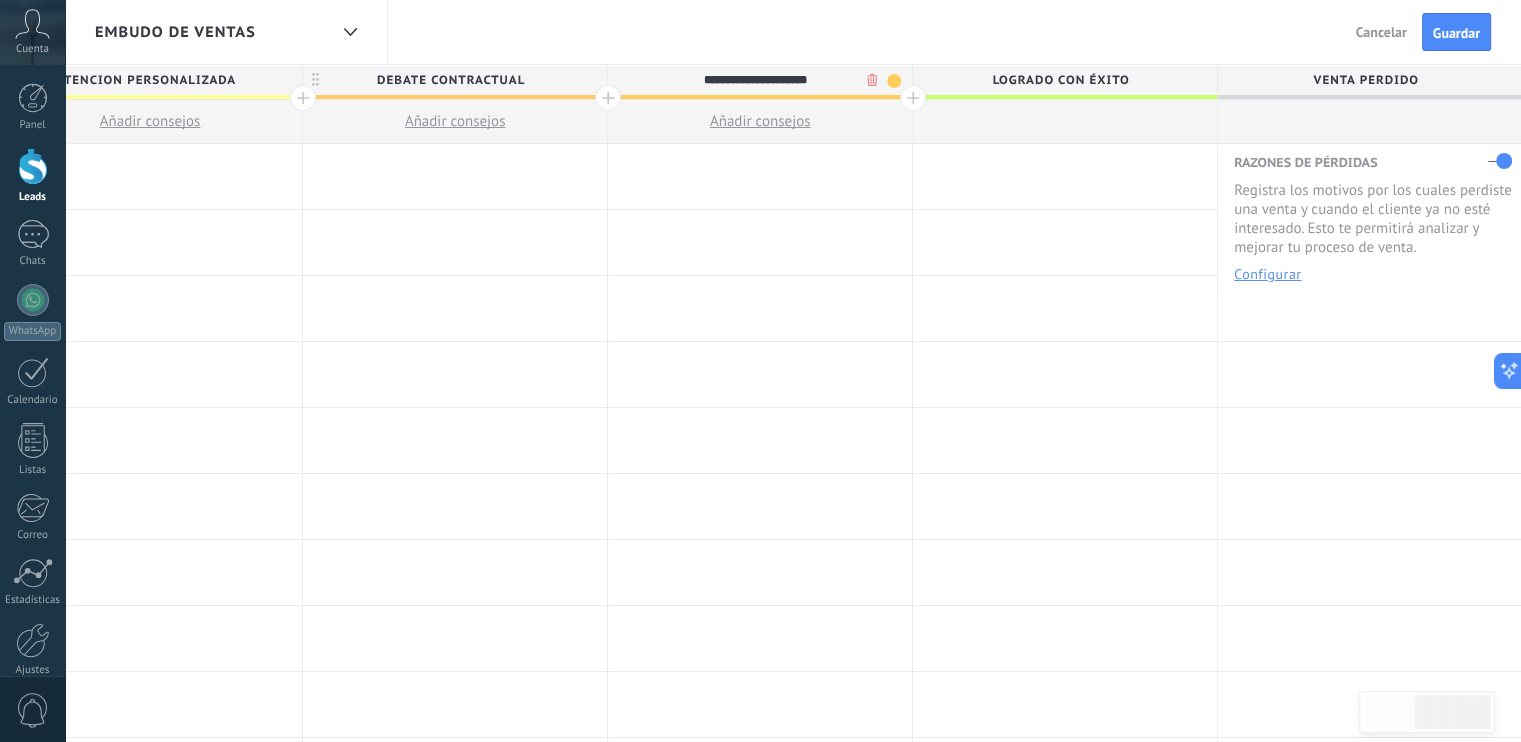 click on "Debate contractual" at bounding box center [450, 80] 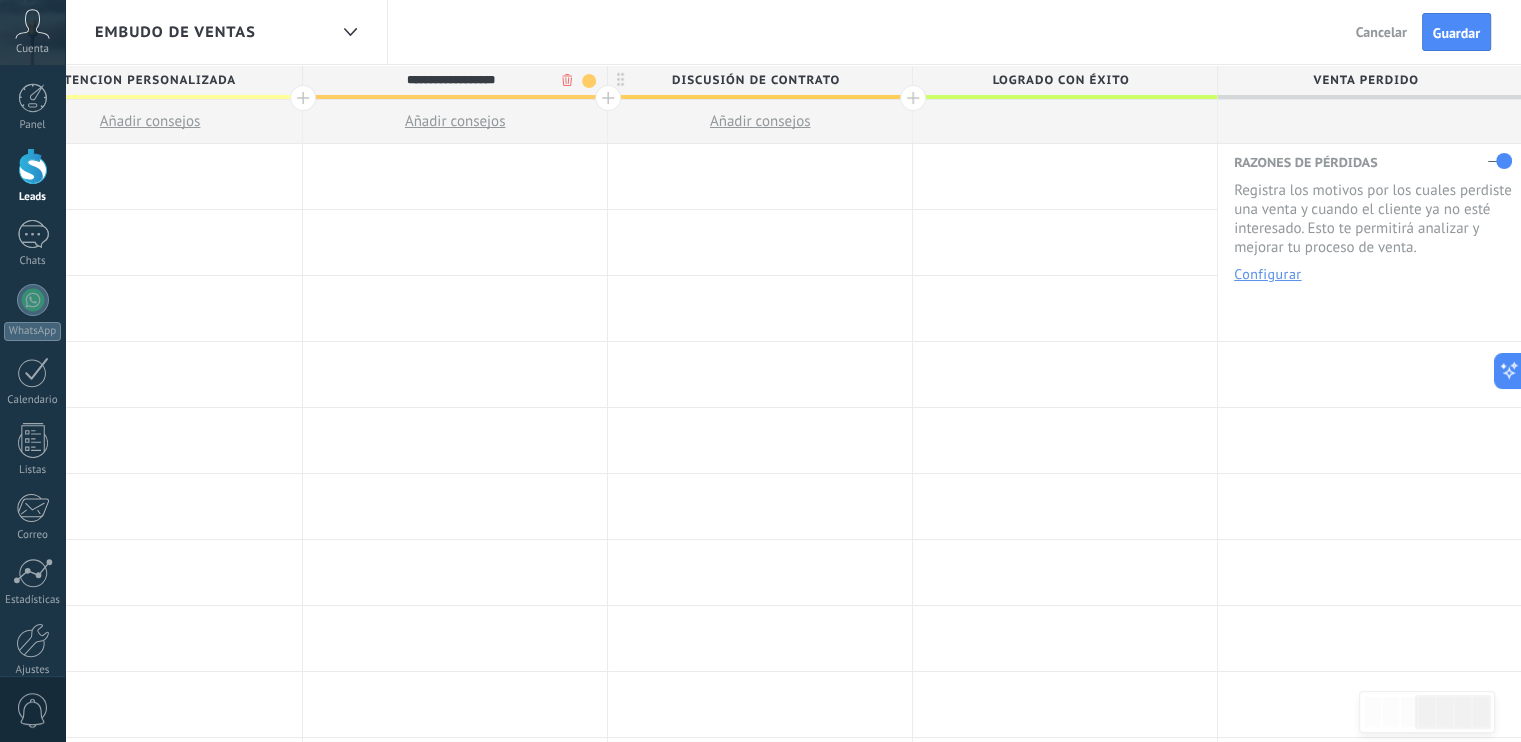 click at bounding box center (589, 81) 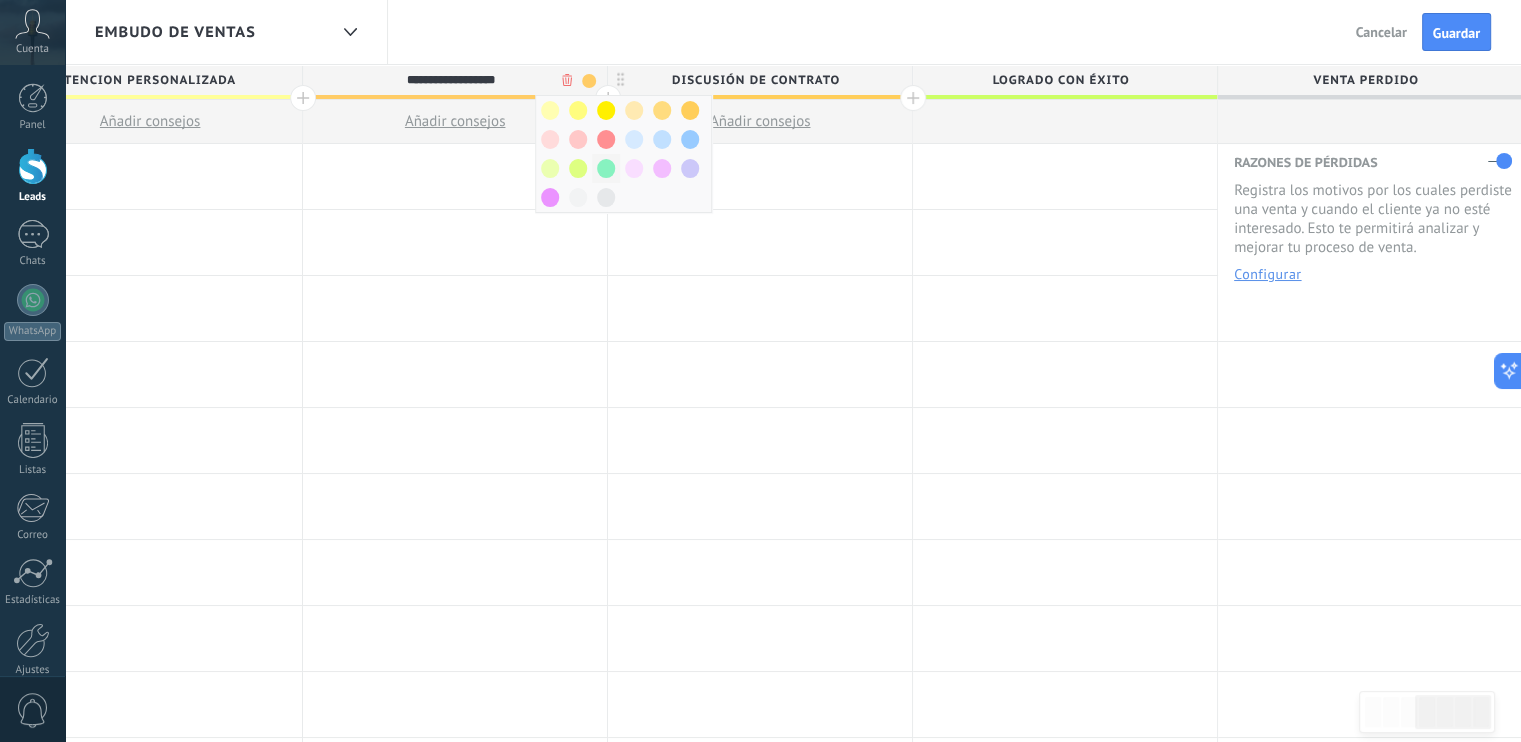 click at bounding box center (550, 110) 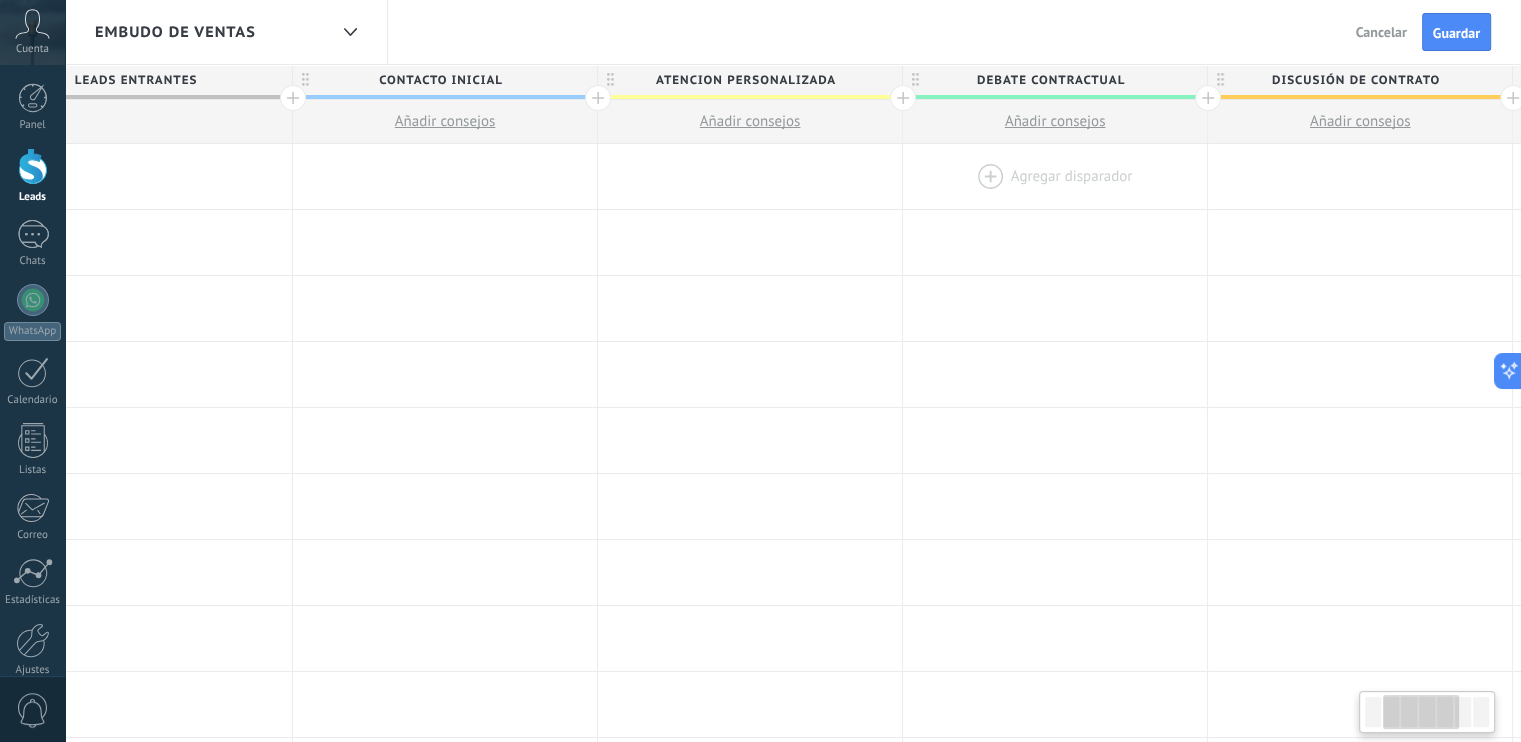 scroll, scrollTop: 0, scrollLeft: 399, axis: horizontal 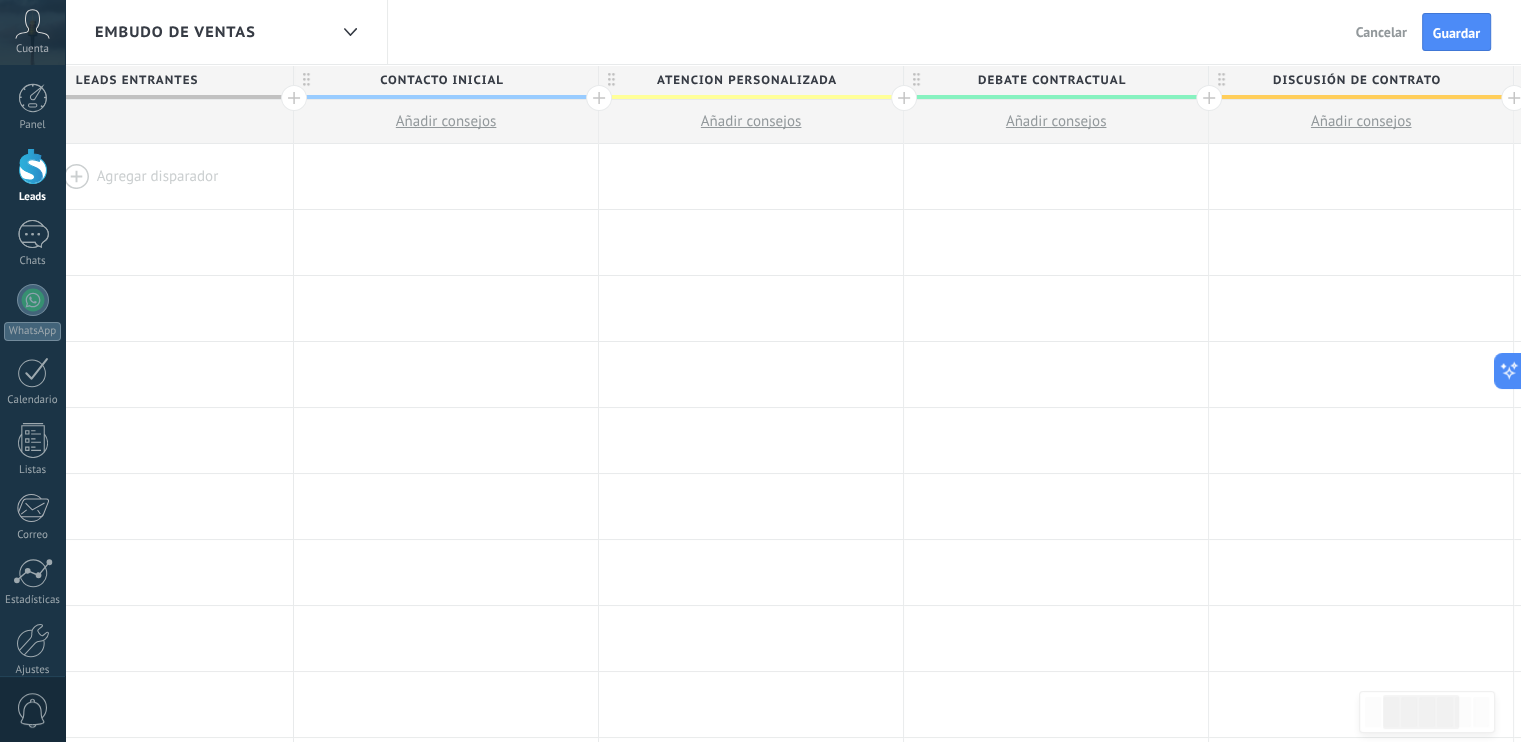click on "atencion personalizada" at bounding box center (746, 80) 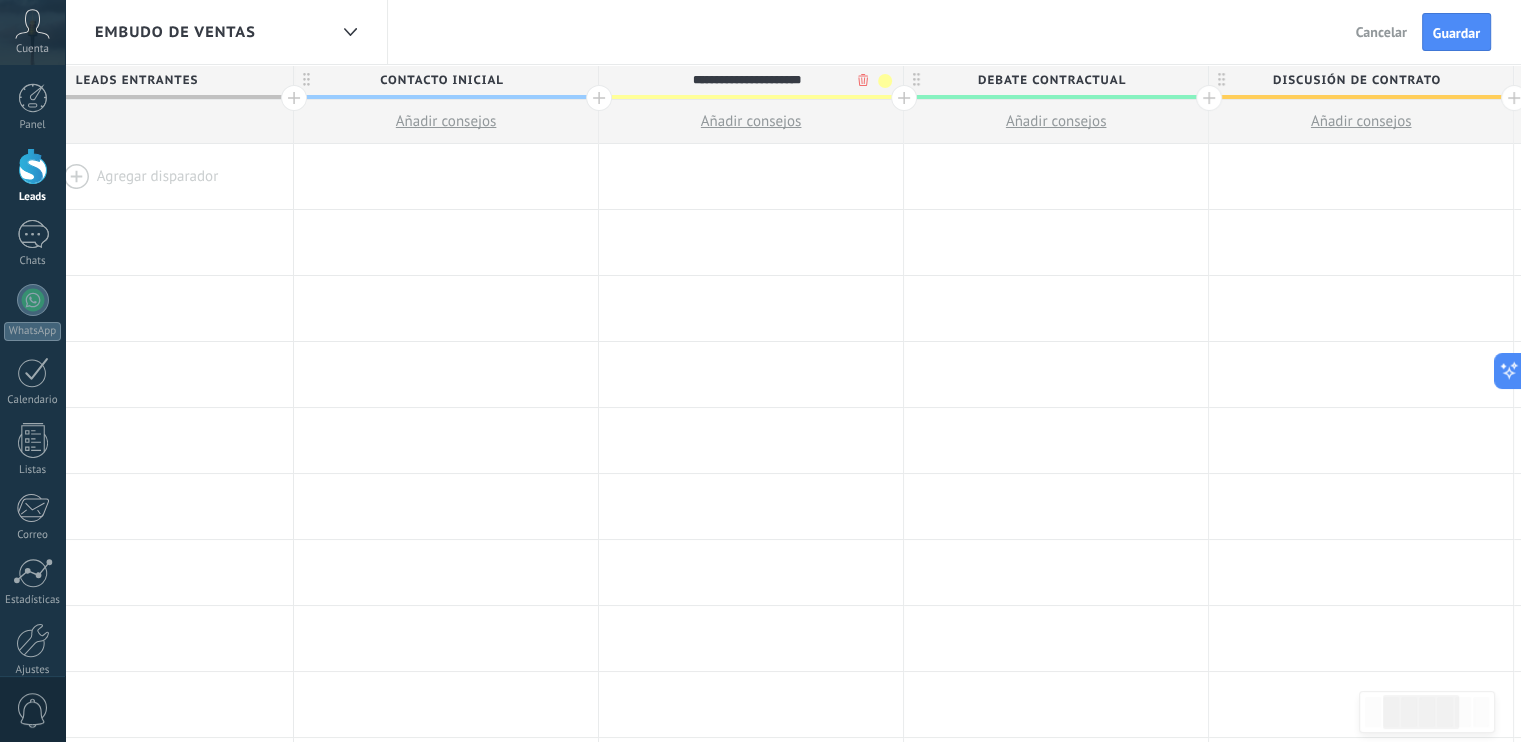 click at bounding box center (885, 81) 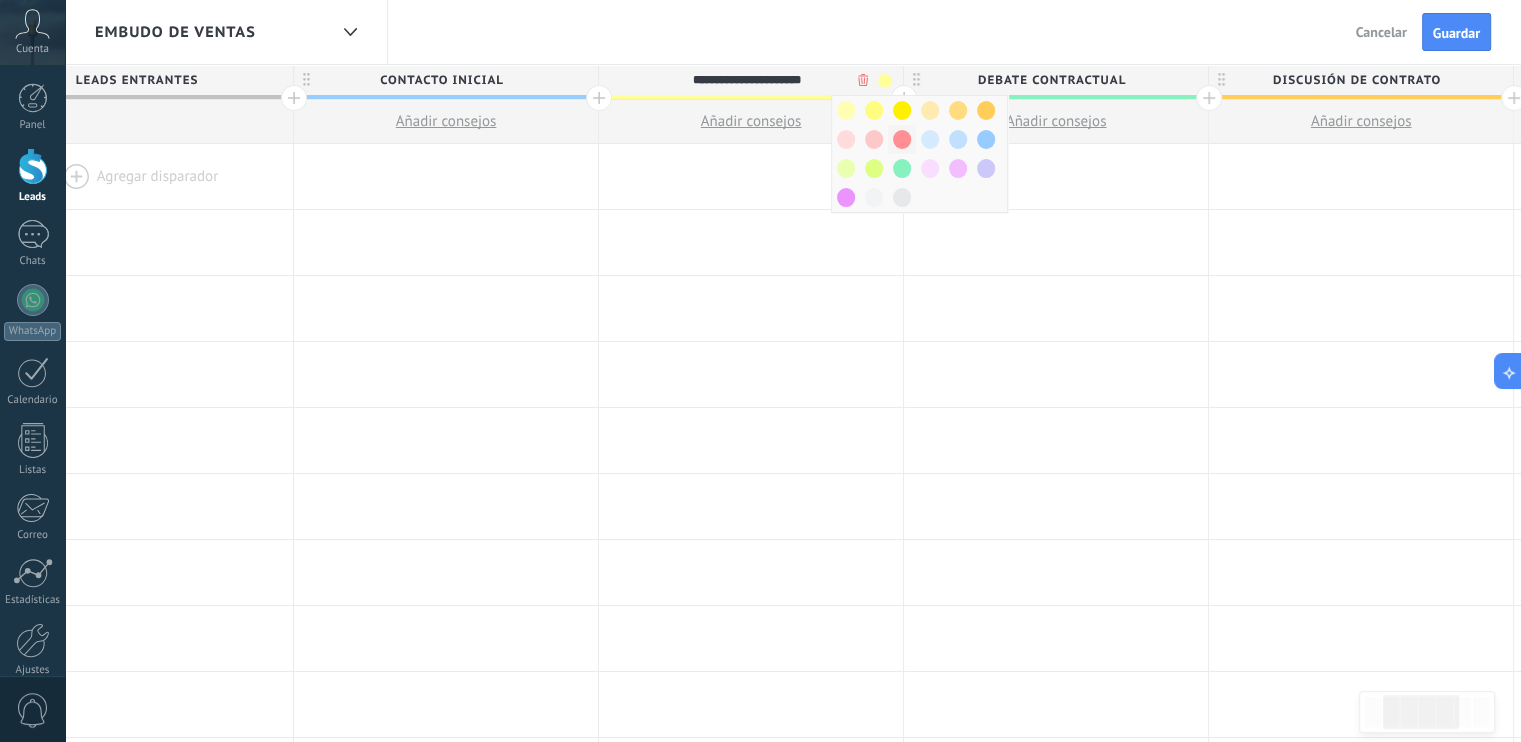 click at bounding box center (846, 110) 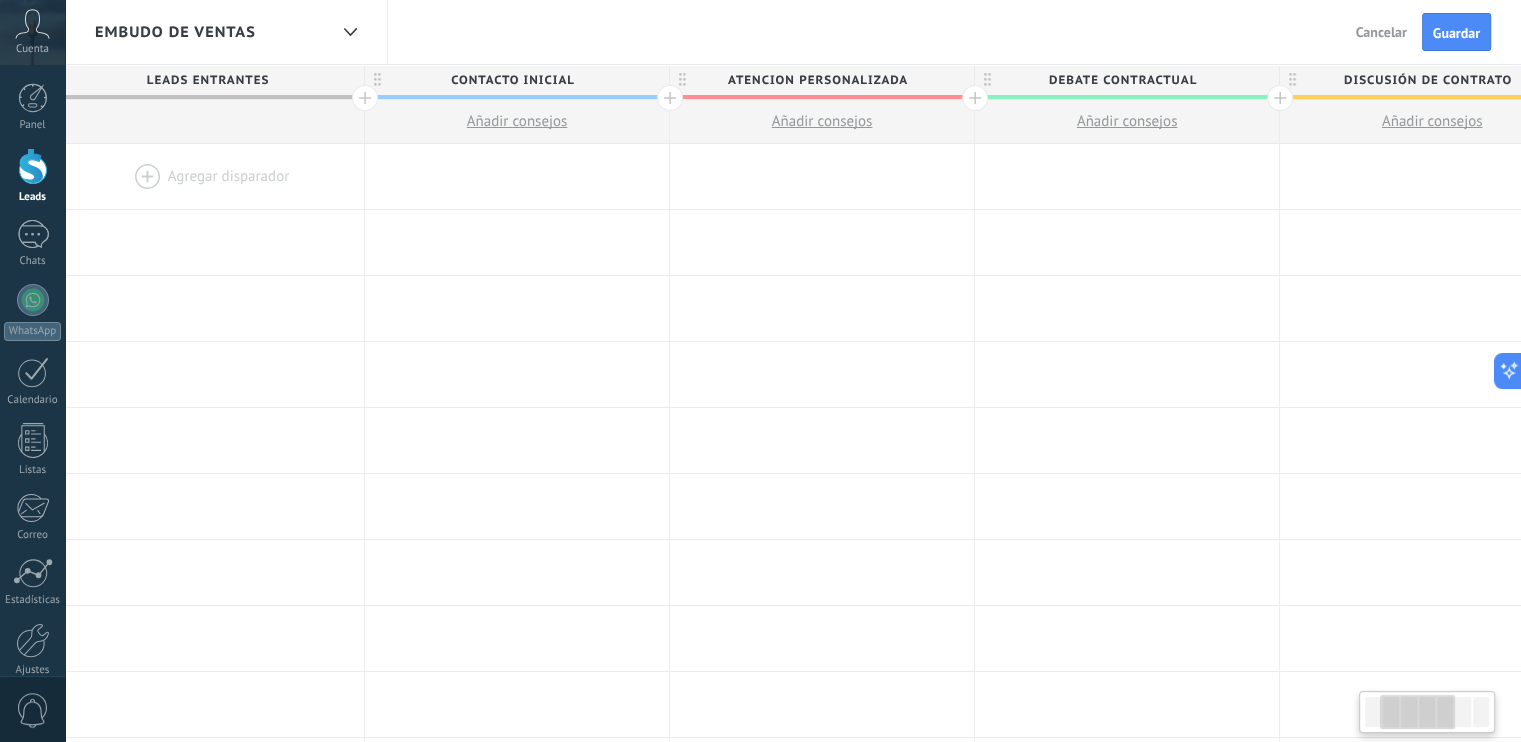 scroll, scrollTop: 0, scrollLeft: 328, axis: horizontal 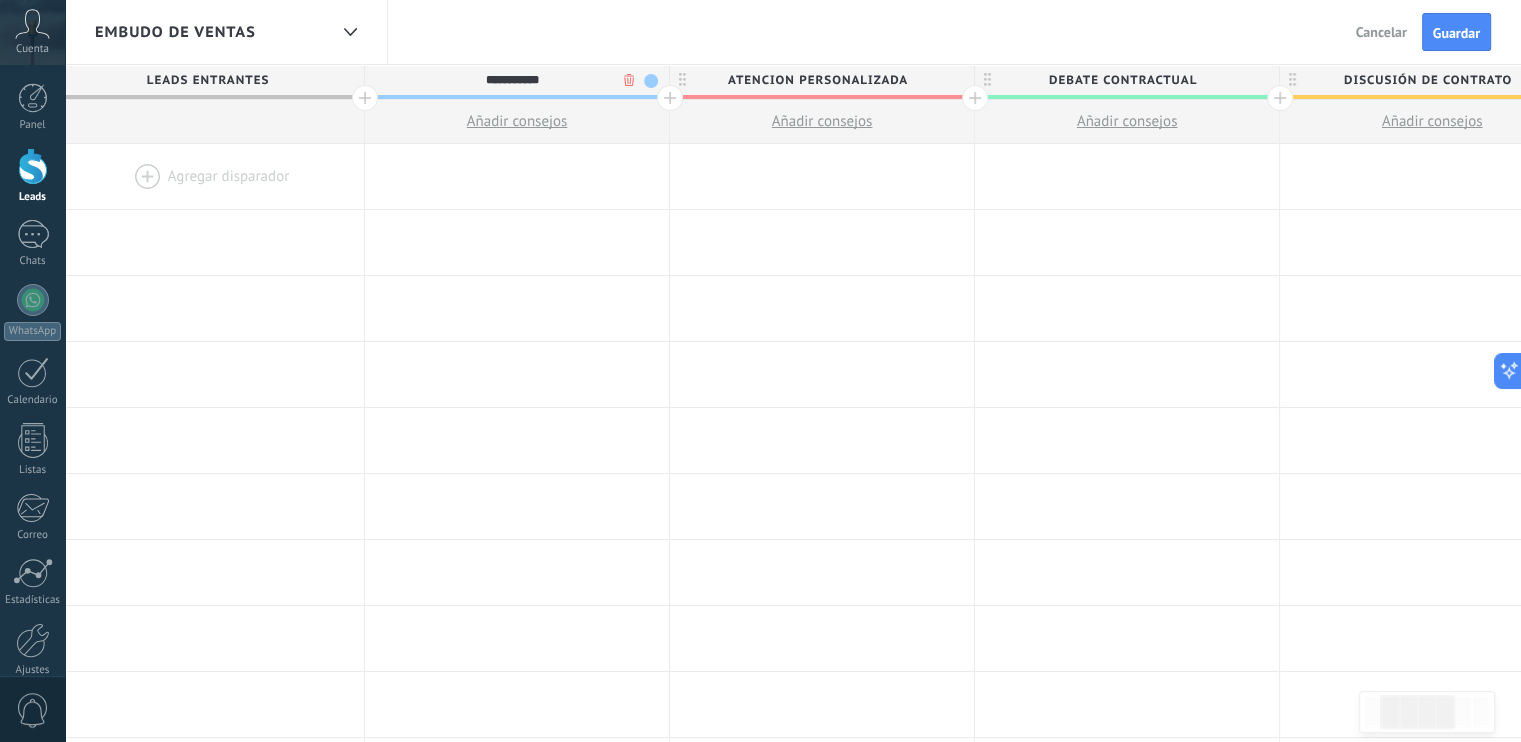 type on "**********" 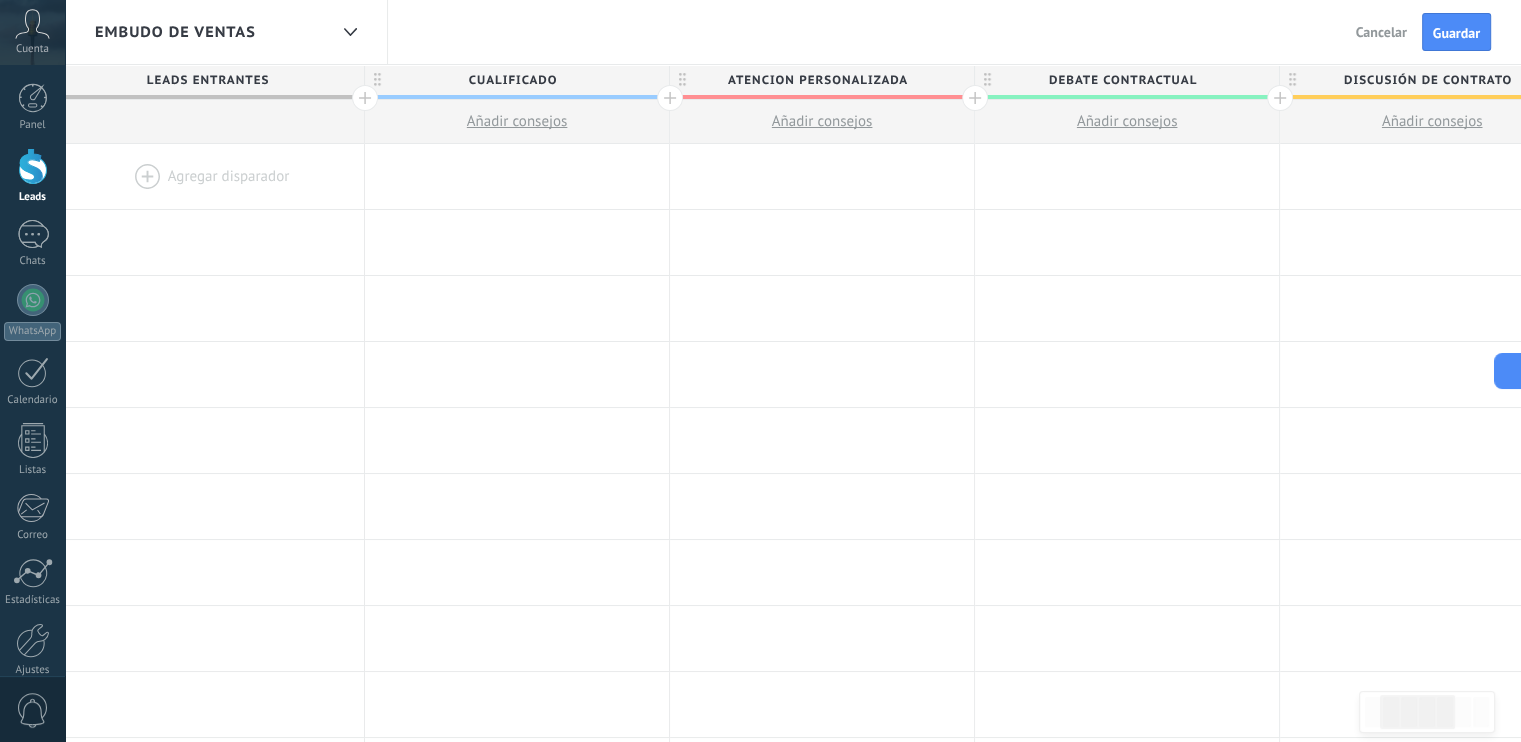 click on "Debate contractual" at bounding box center (1122, 80) 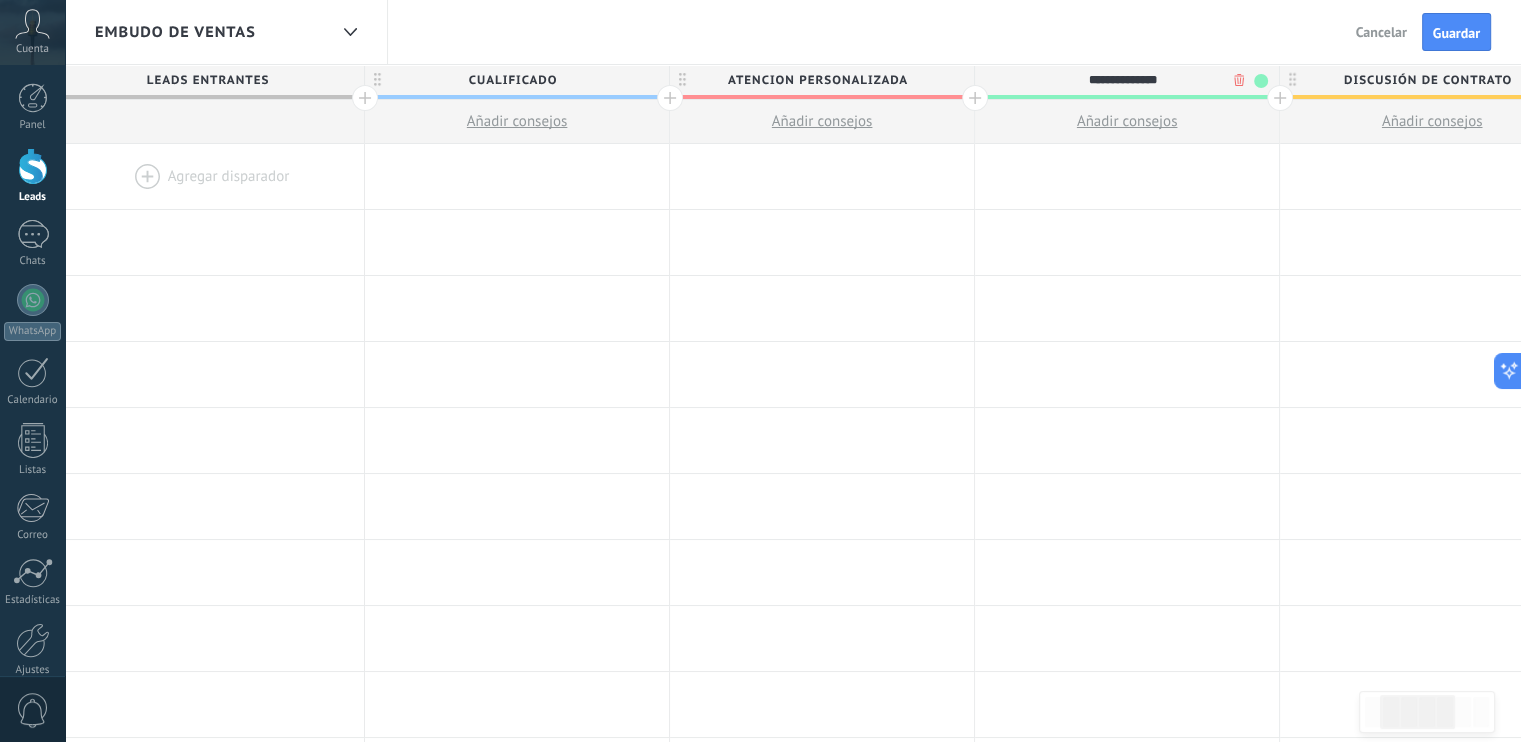 click on "**********" at bounding box center (1122, 80) 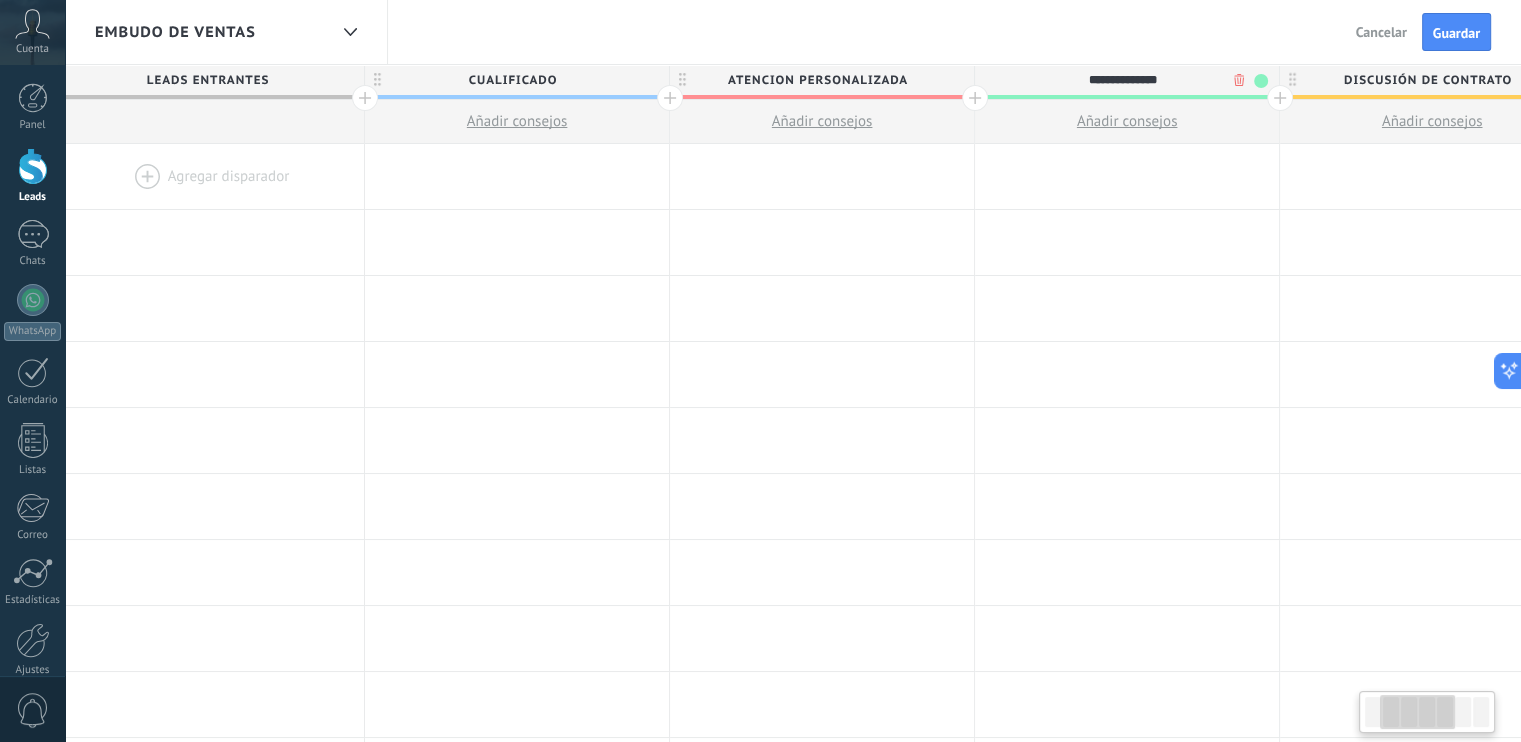 type on "**********" 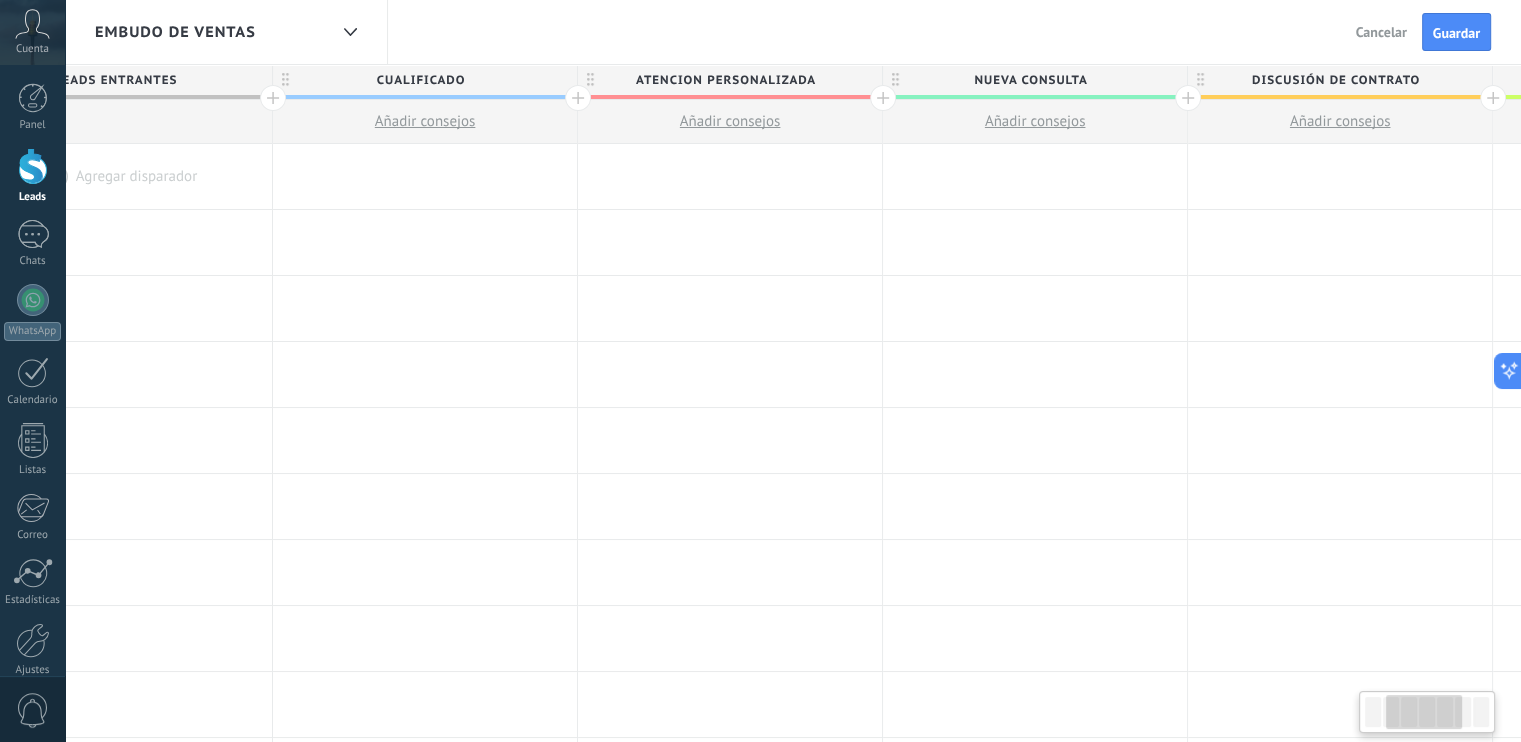 scroll, scrollTop: 0, scrollLeft: 447, axis: horizontal 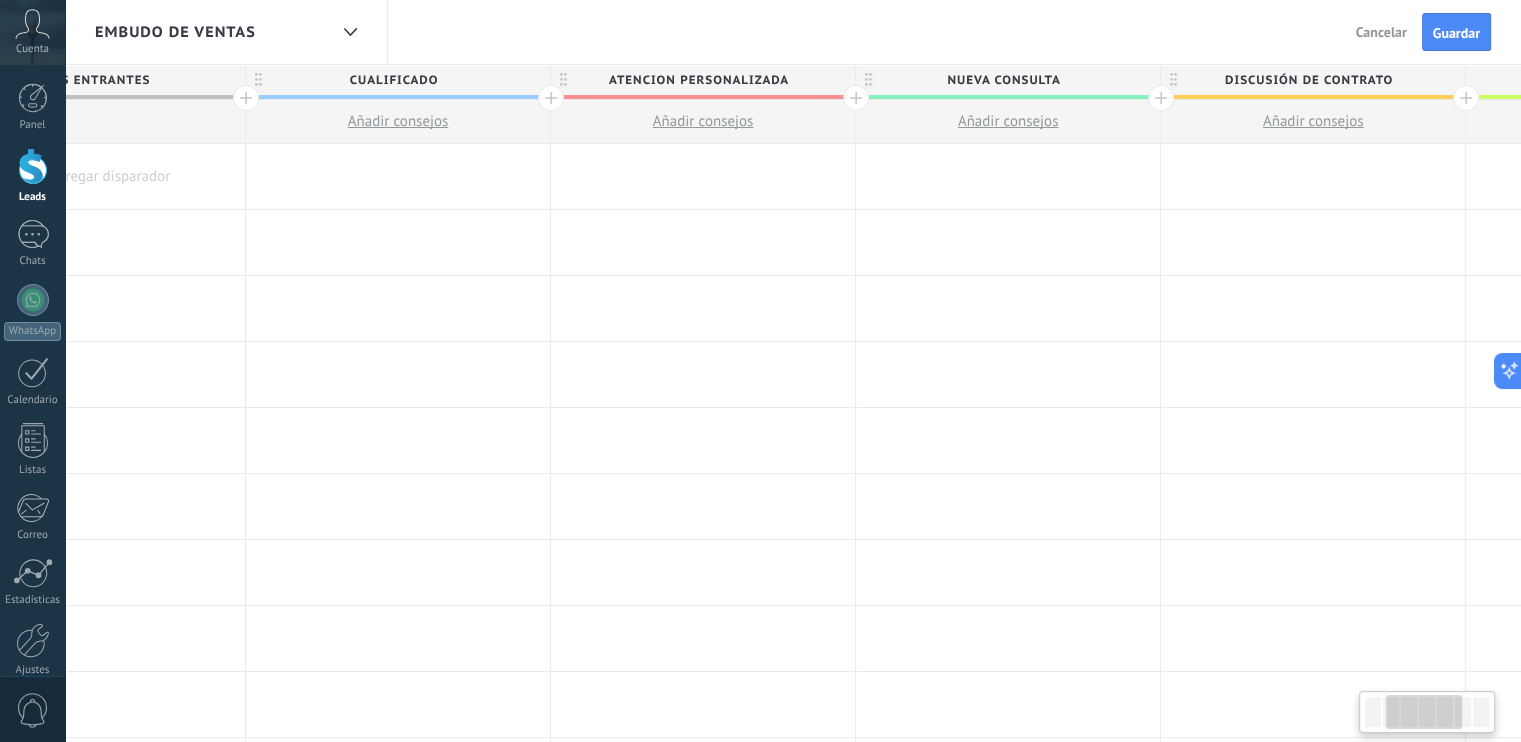 drag, startPoint x: 1206, startPoint y: 98, endPoint x: 1089, endPoint y: 98, distance: 117 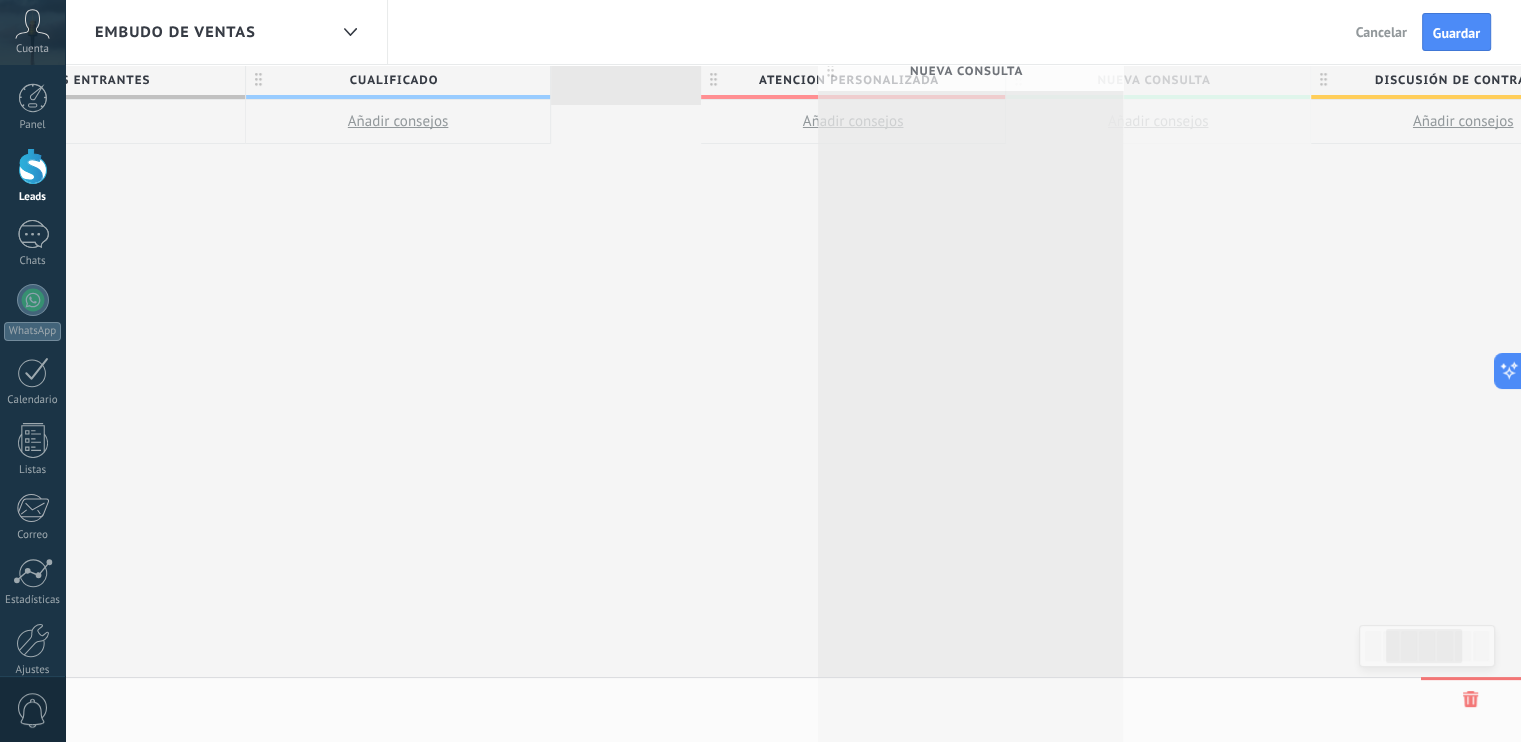 scroll, scrollTop: 0, scrollLeft: 454, axis: horizontal 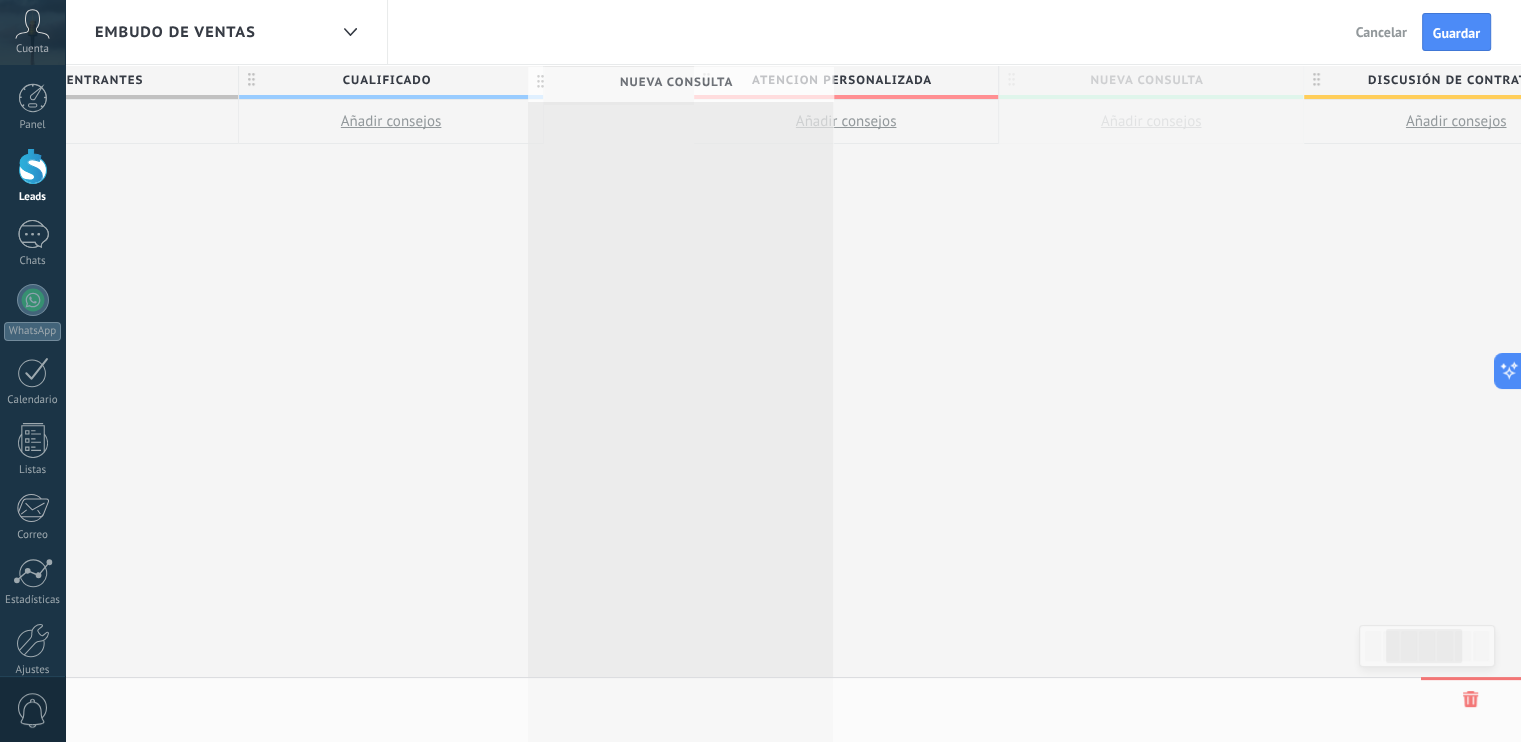 drag, startPoint x: 867, startPoint y: 79, endPoint x: 547, endPoint y: 81, distance: 320.00626 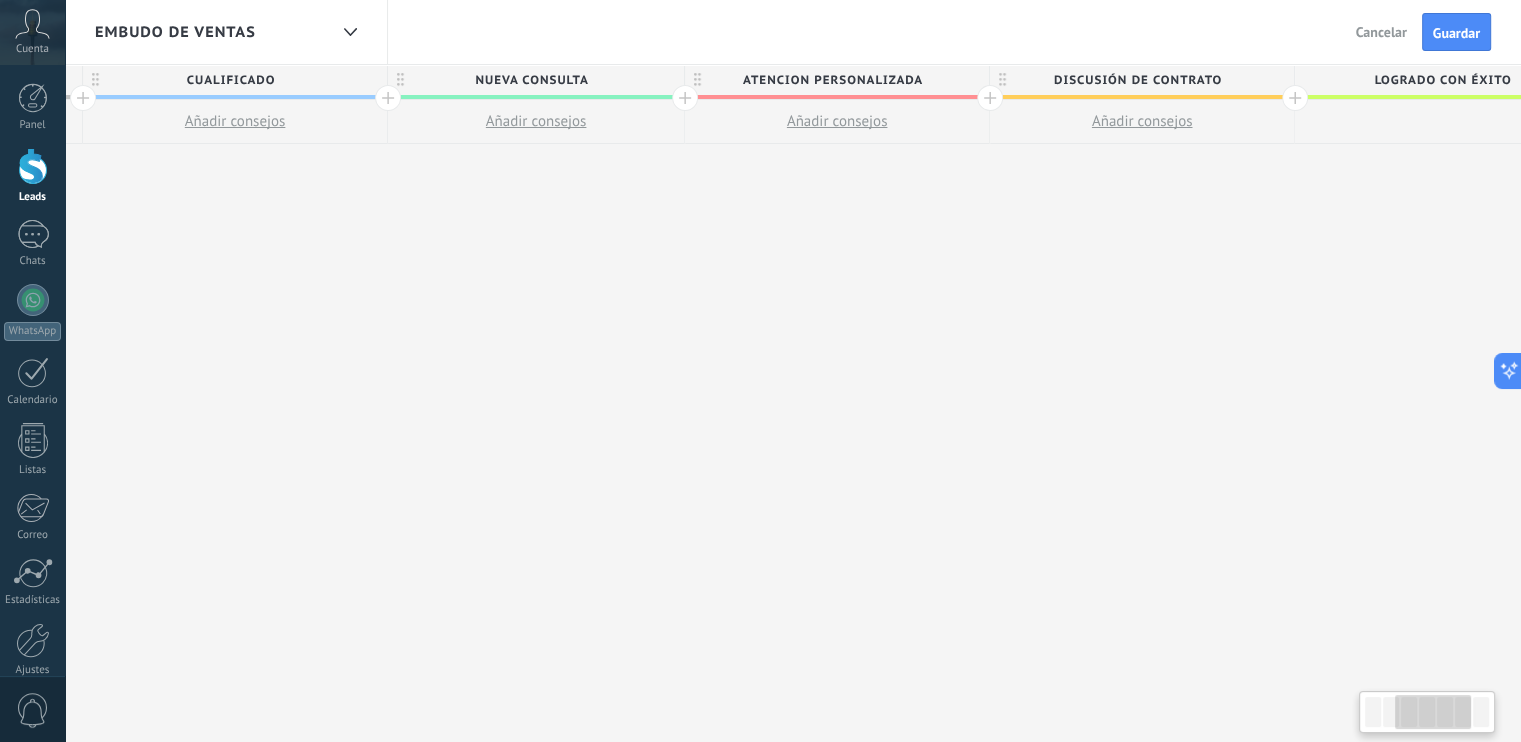 scroll, scrollTop: 0, scrollLeft: 614, axis: horizontal 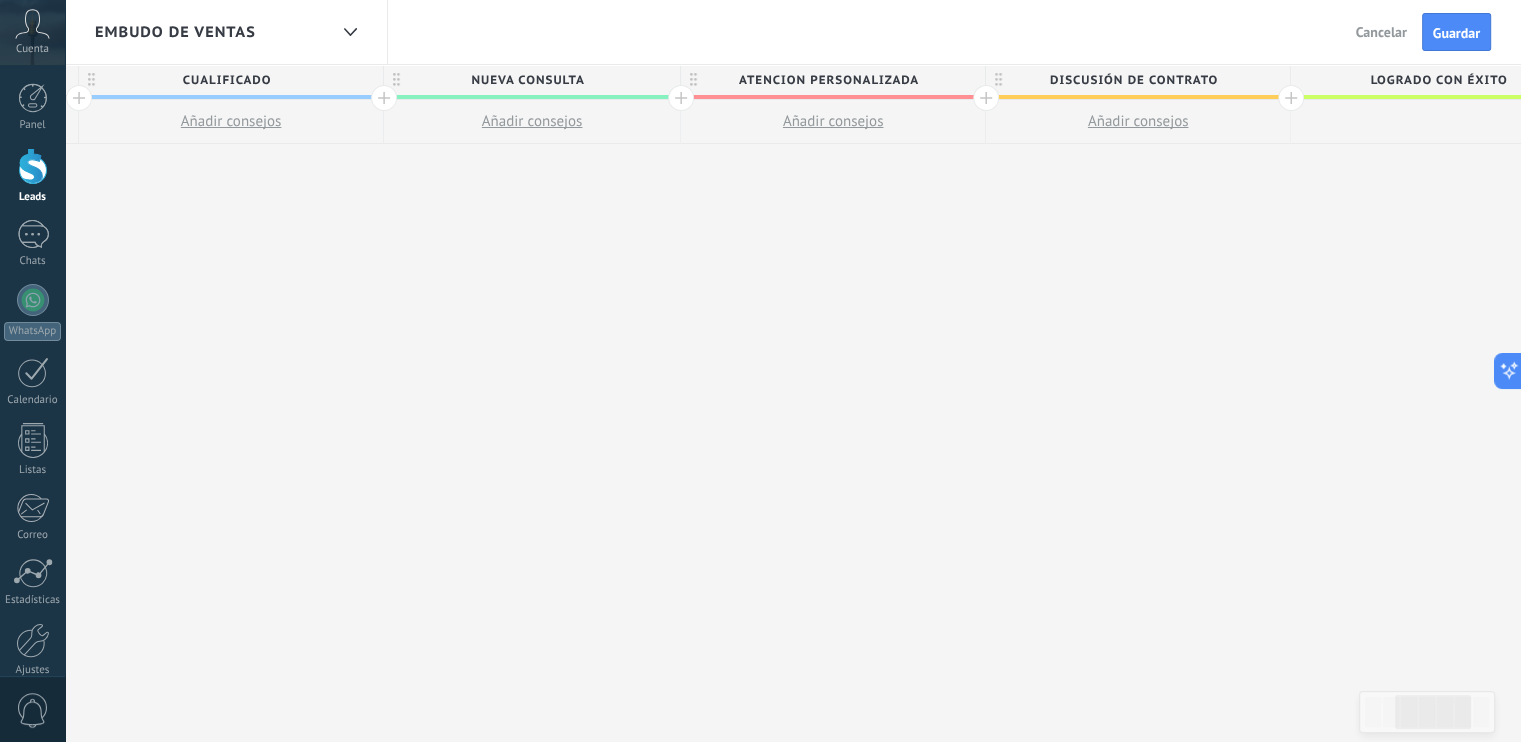 click on "Discusión de contrato" at bounding box center [1133, 80] 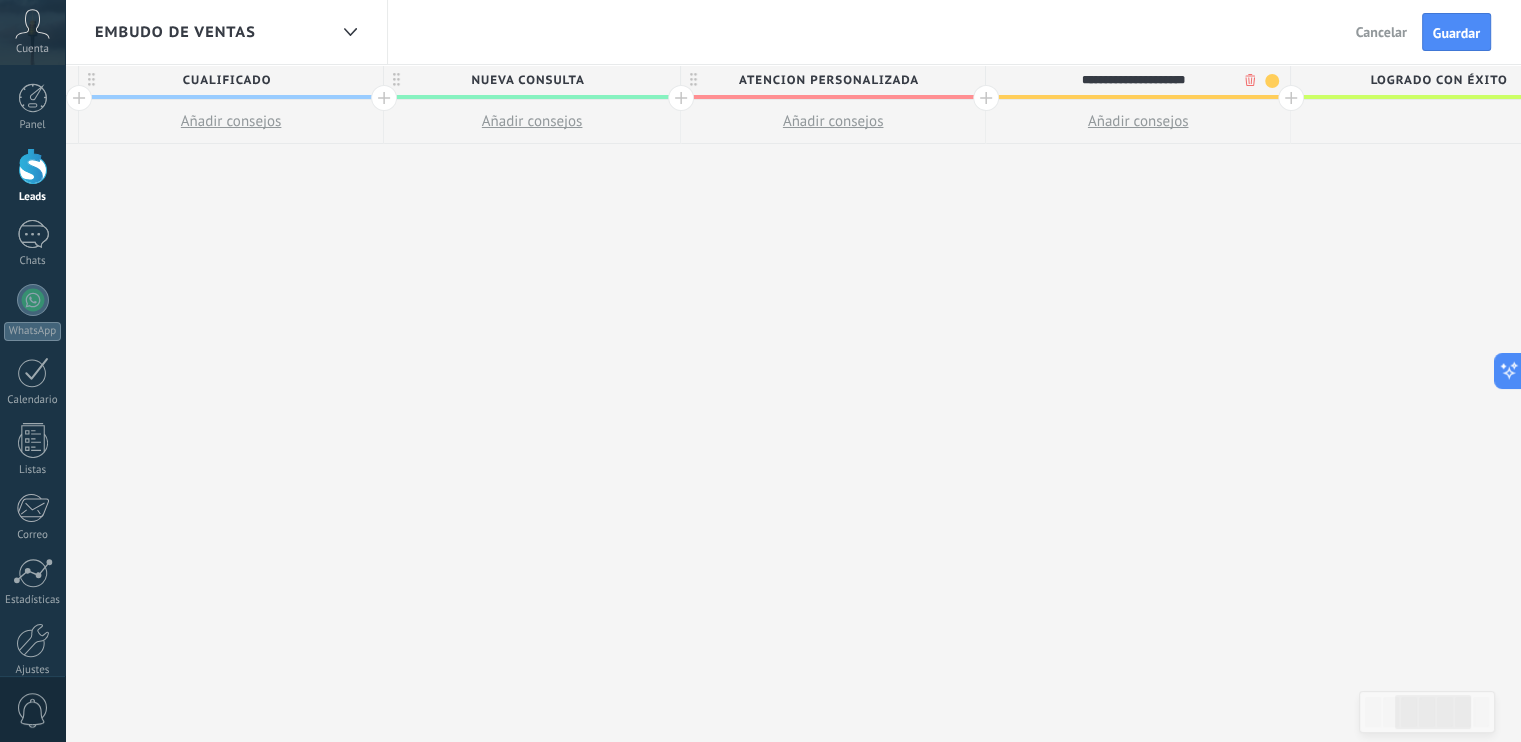 click on "**********" at bounding box center (1133, 80) 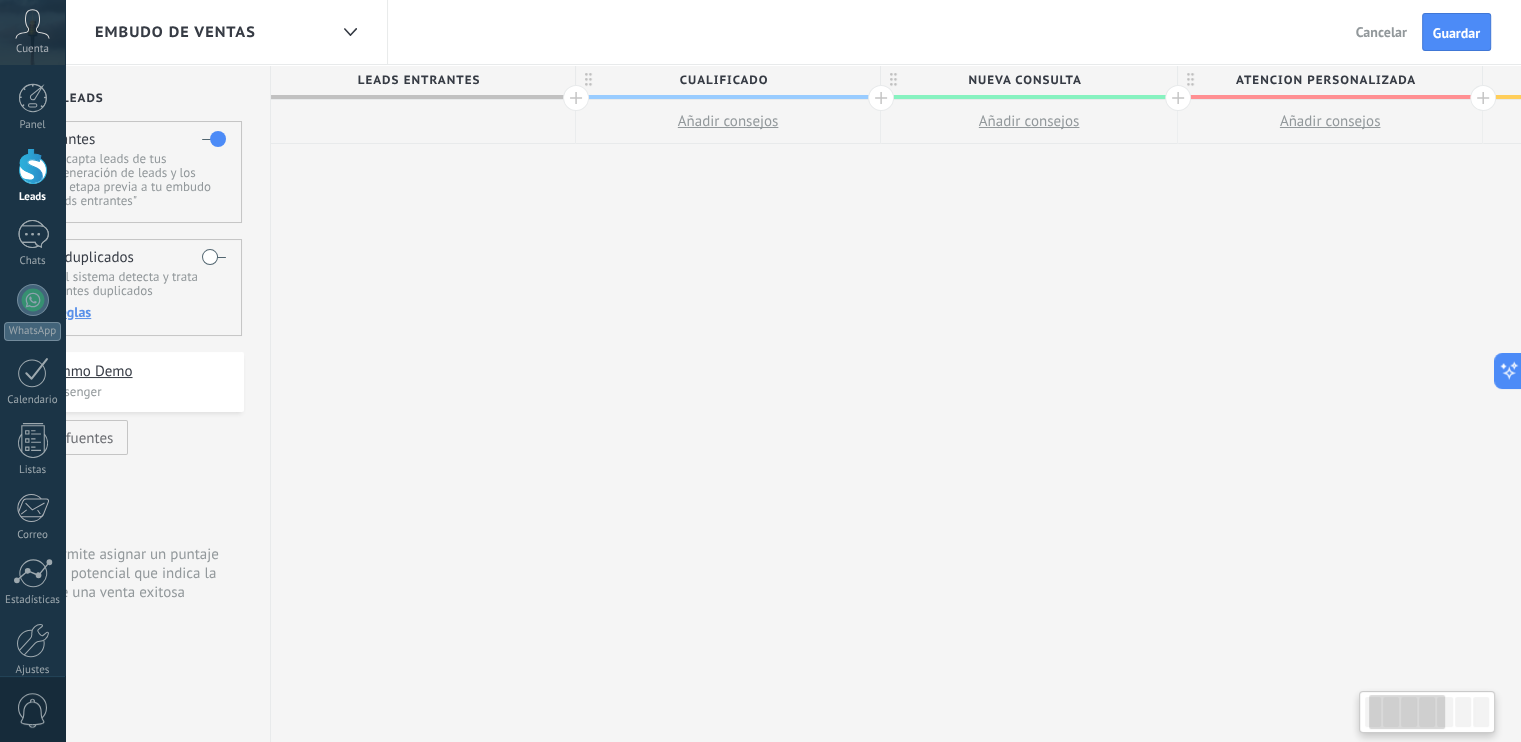 scroll, scrollTop: 0, scrollLeft: 116, axis: horizontal 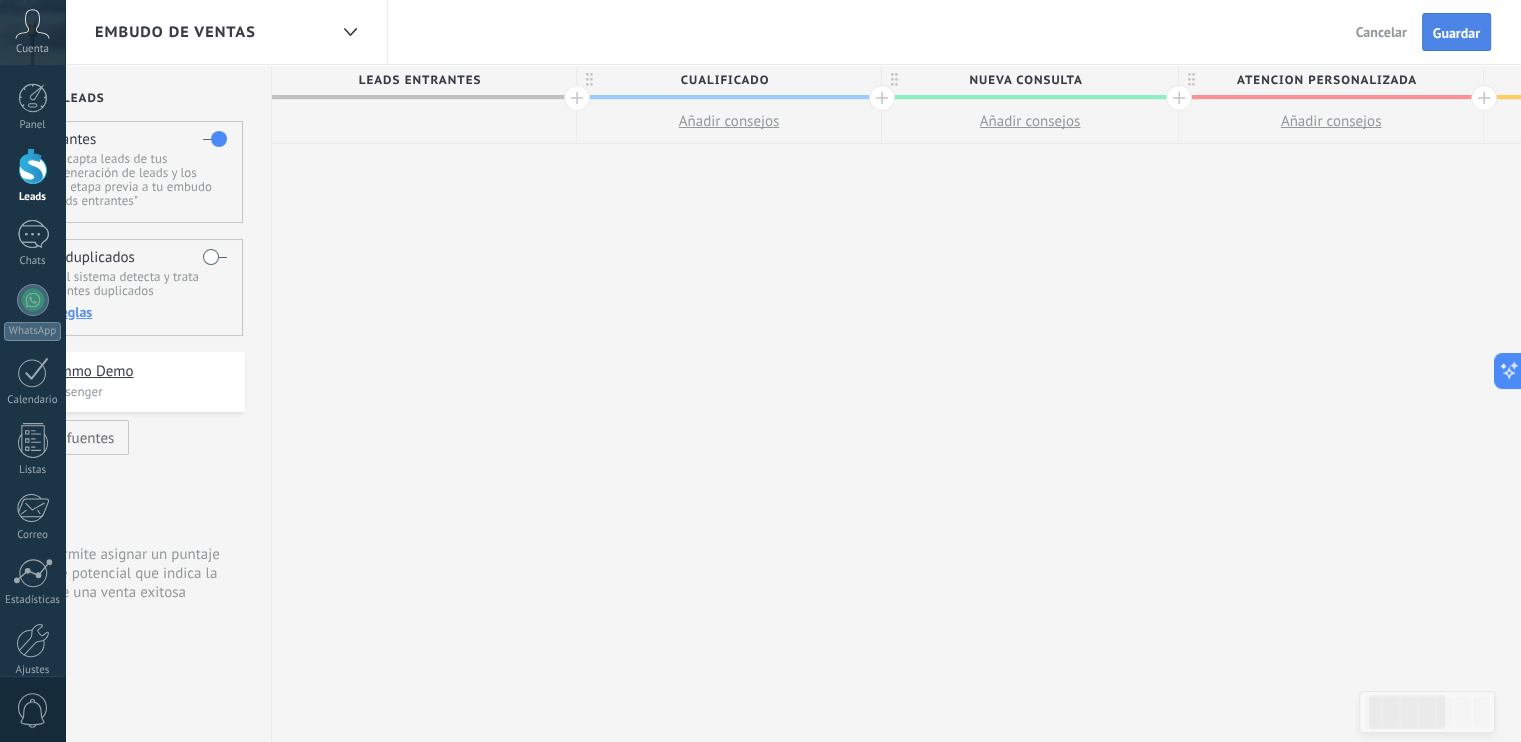 type on "**********" 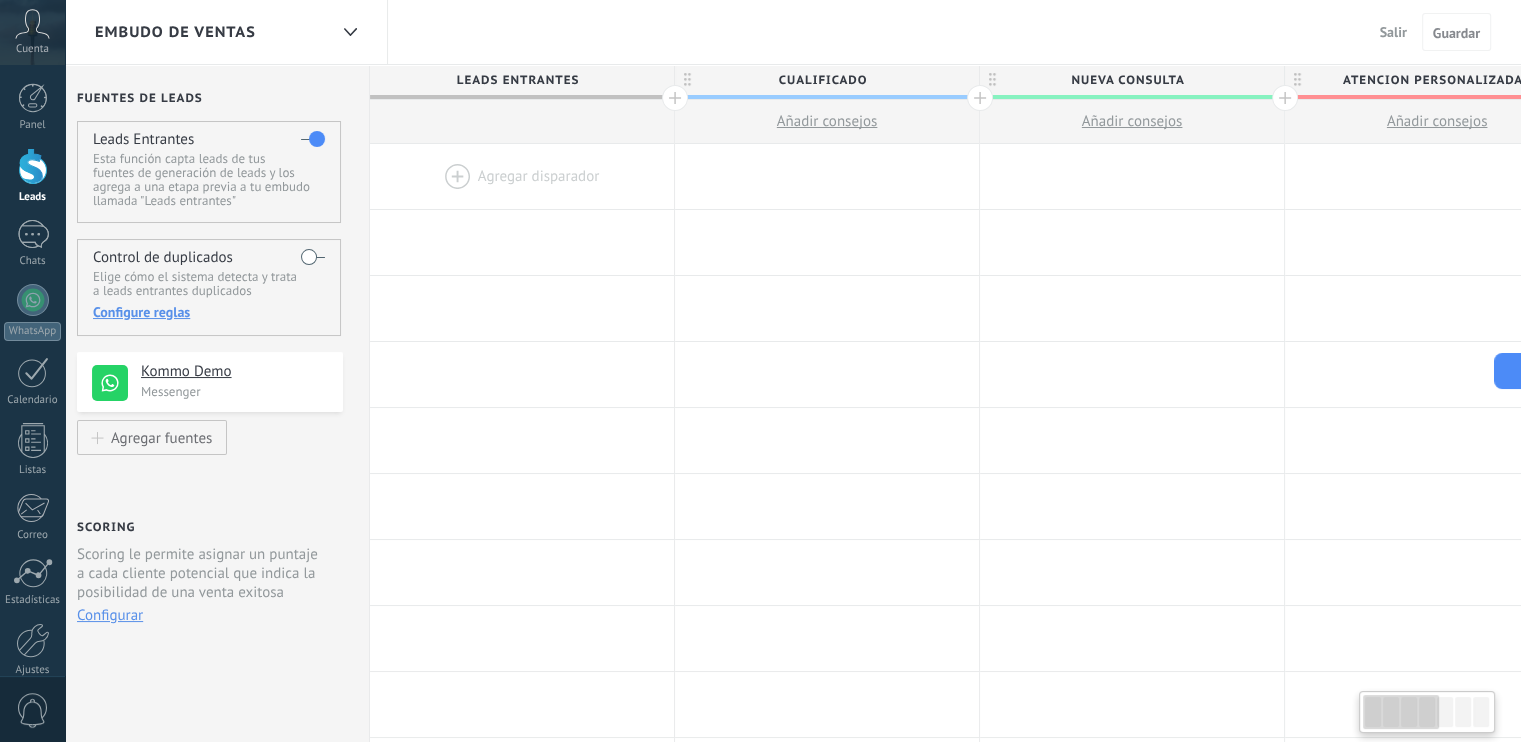 scroll, scrollTop: 0, scrollLeft: 0, axis: both 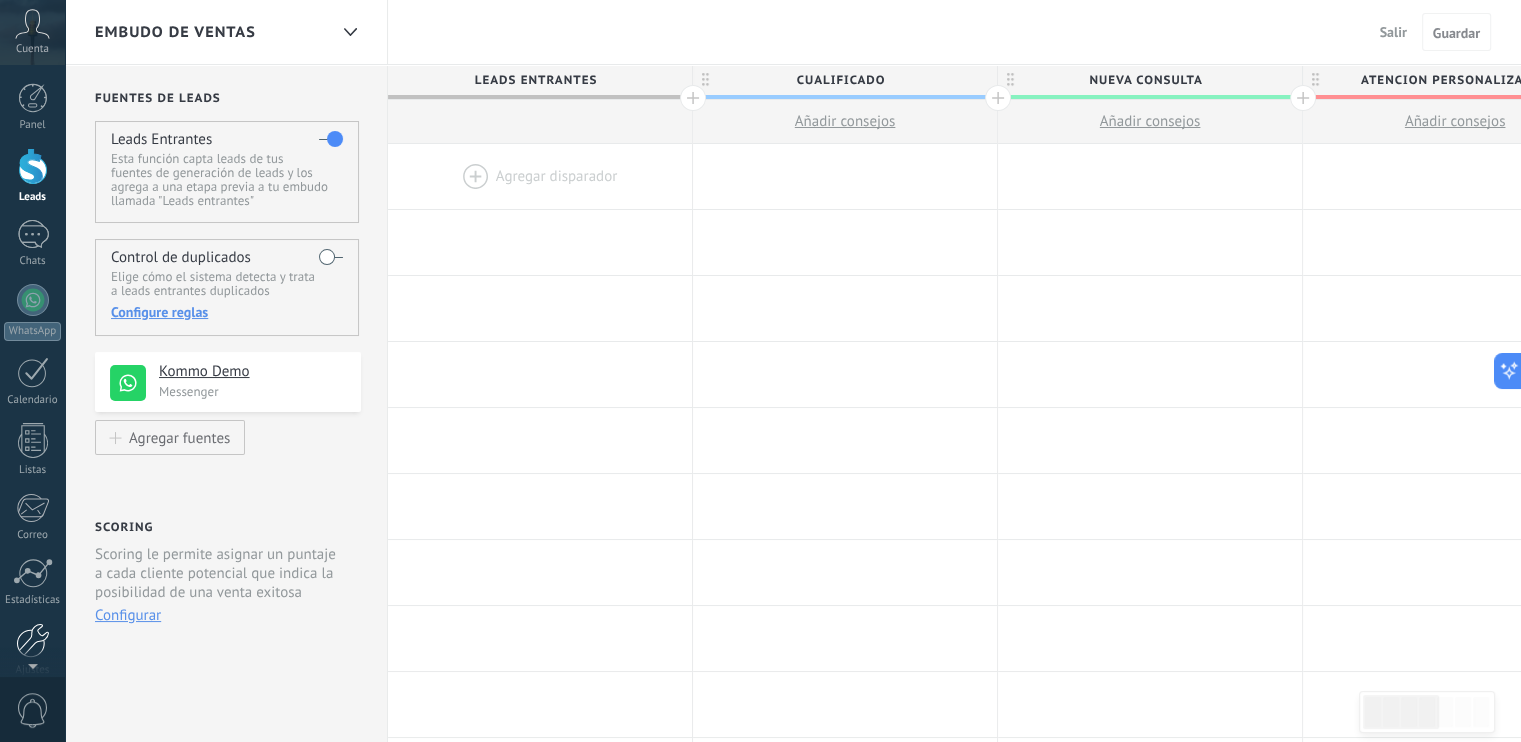 click at bounding box center (33, 640) 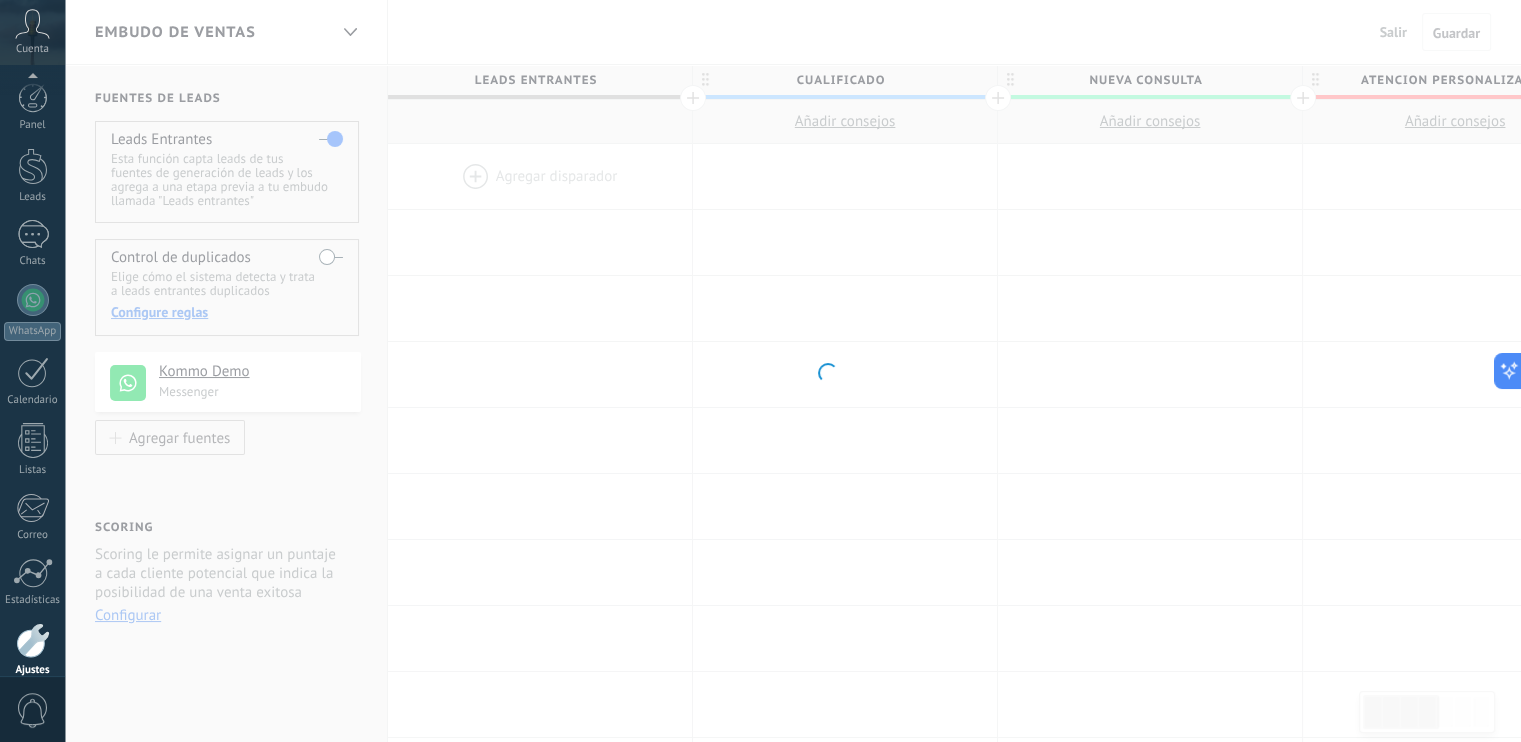 scroll, scrollTop: 88, scrollLeft: 0, axis: vertical 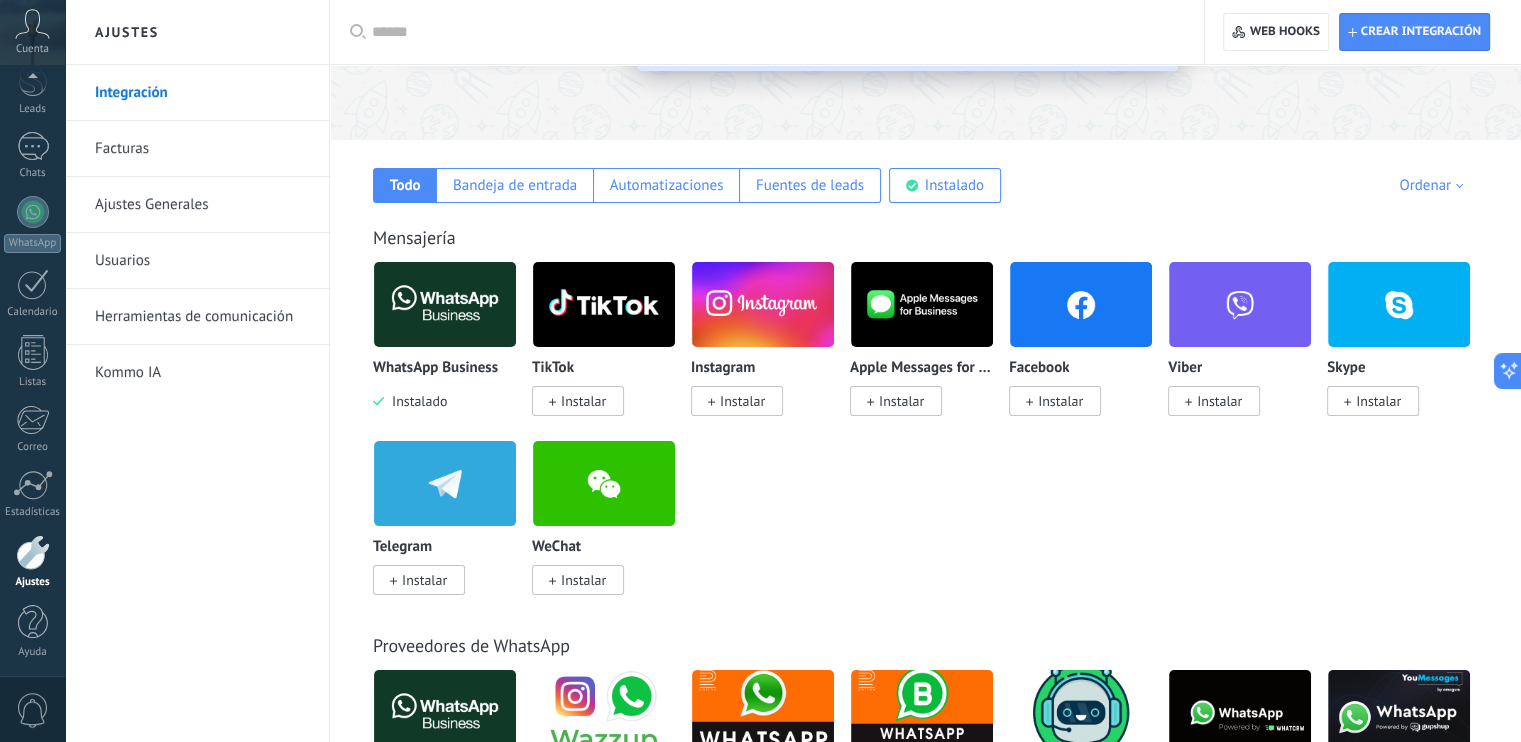 click on "Instalar" at bounding box center (424, 580) 